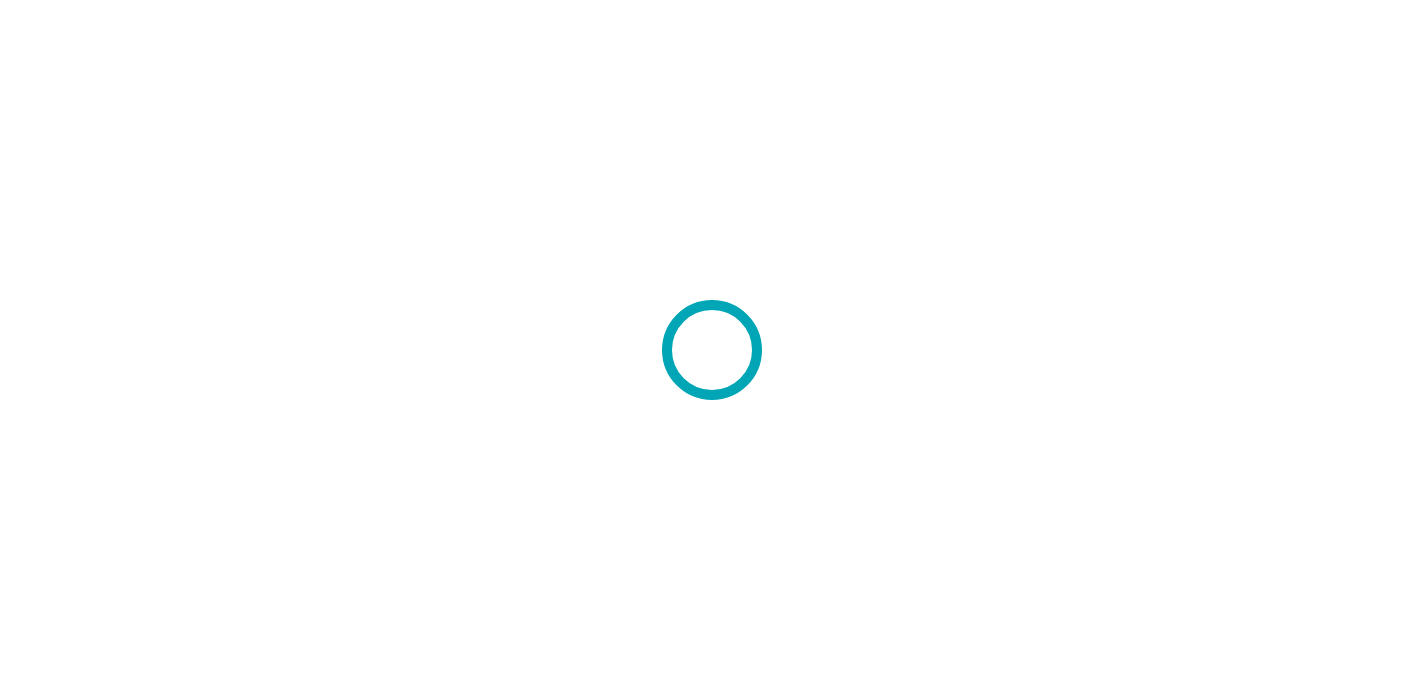 scroll, scrollTop: 0, scrollLeft: 0, axis: both 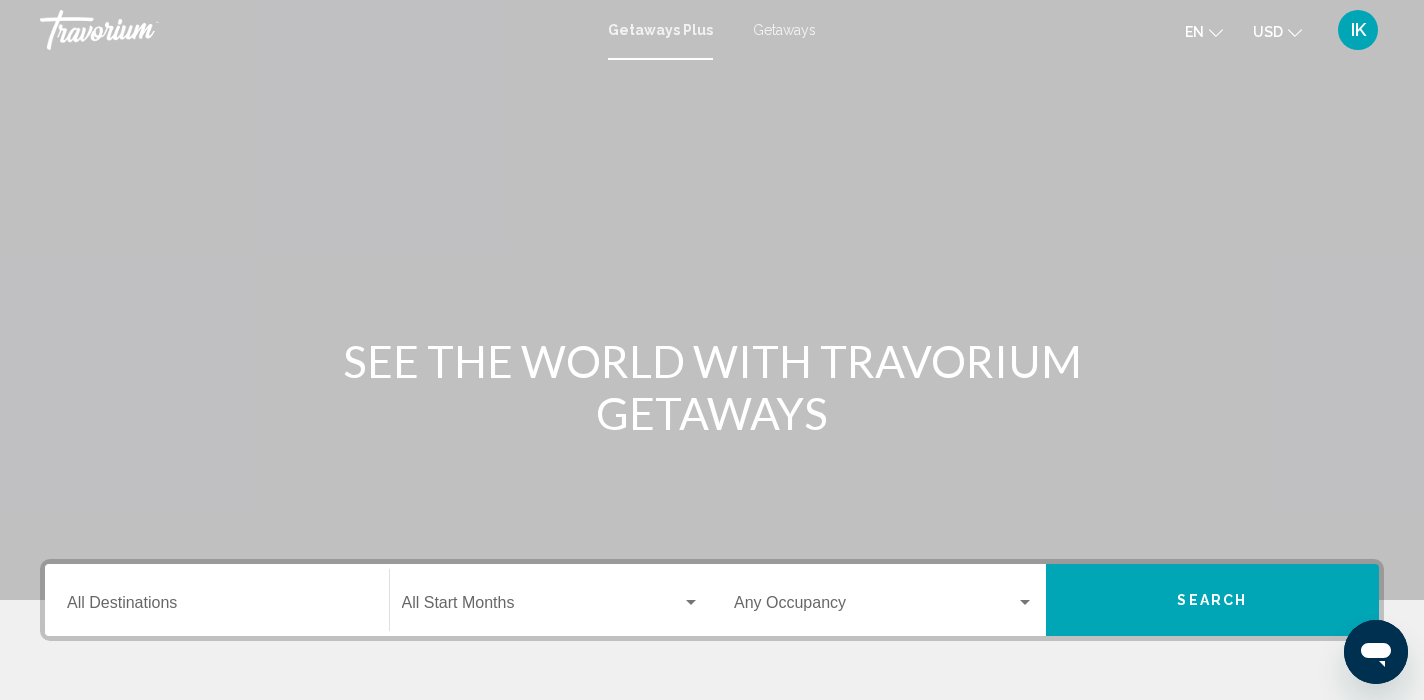 click on "Getaways" at bounding box center [784, 30] 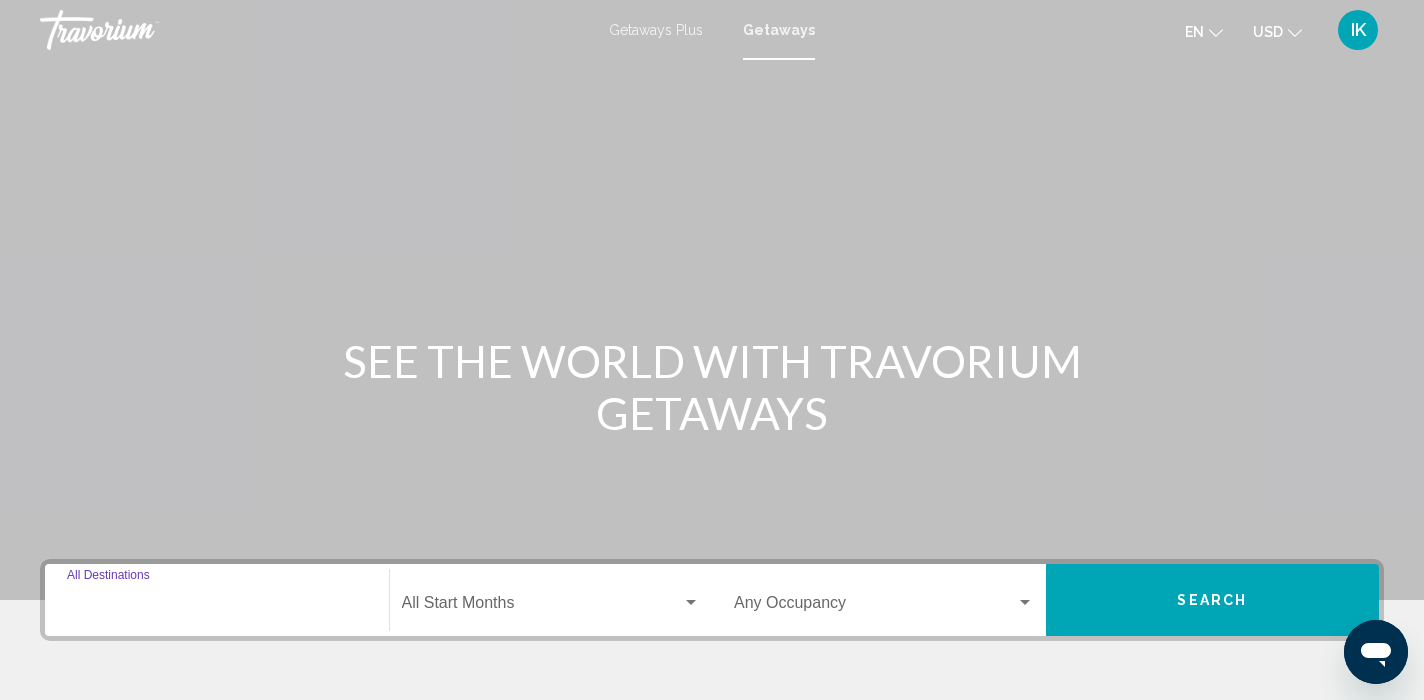 click on "Destination All Destinations" at bounding box center (217, 607) 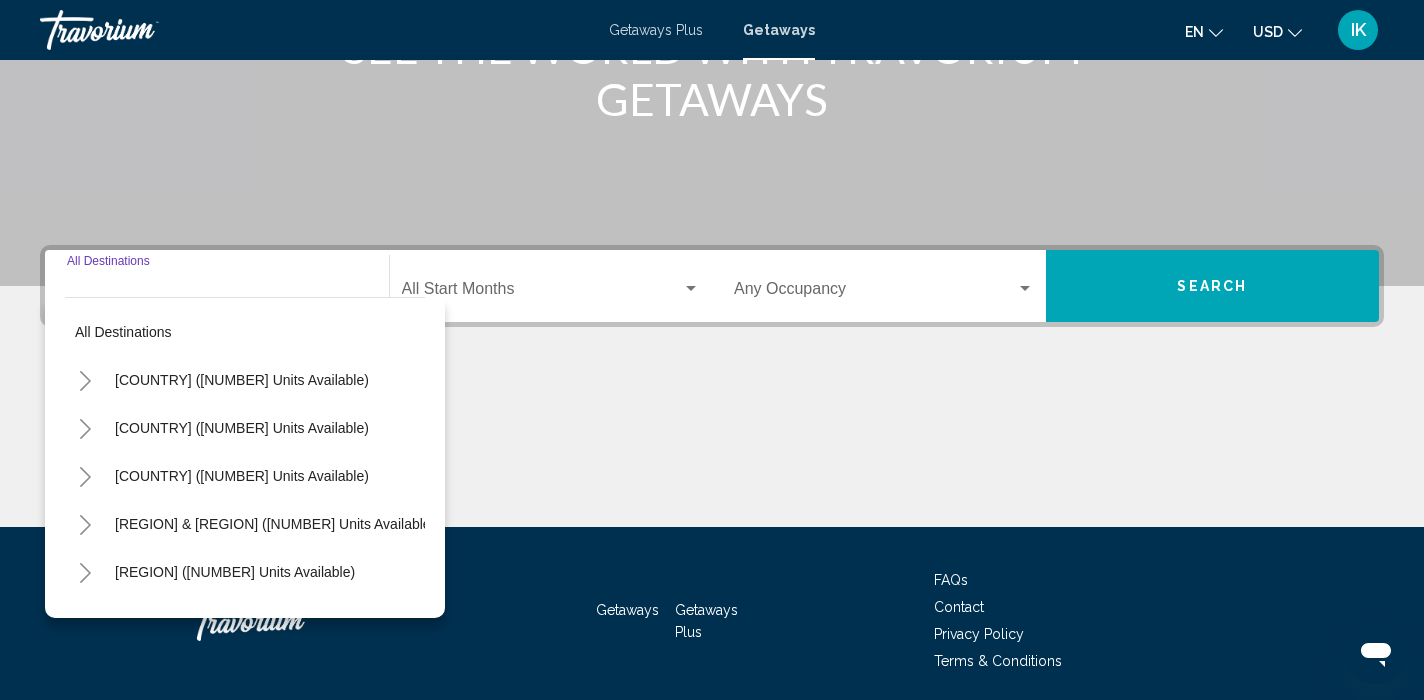 scroll, scrollTop: 386, scrollLeft: 0, axis: vertical 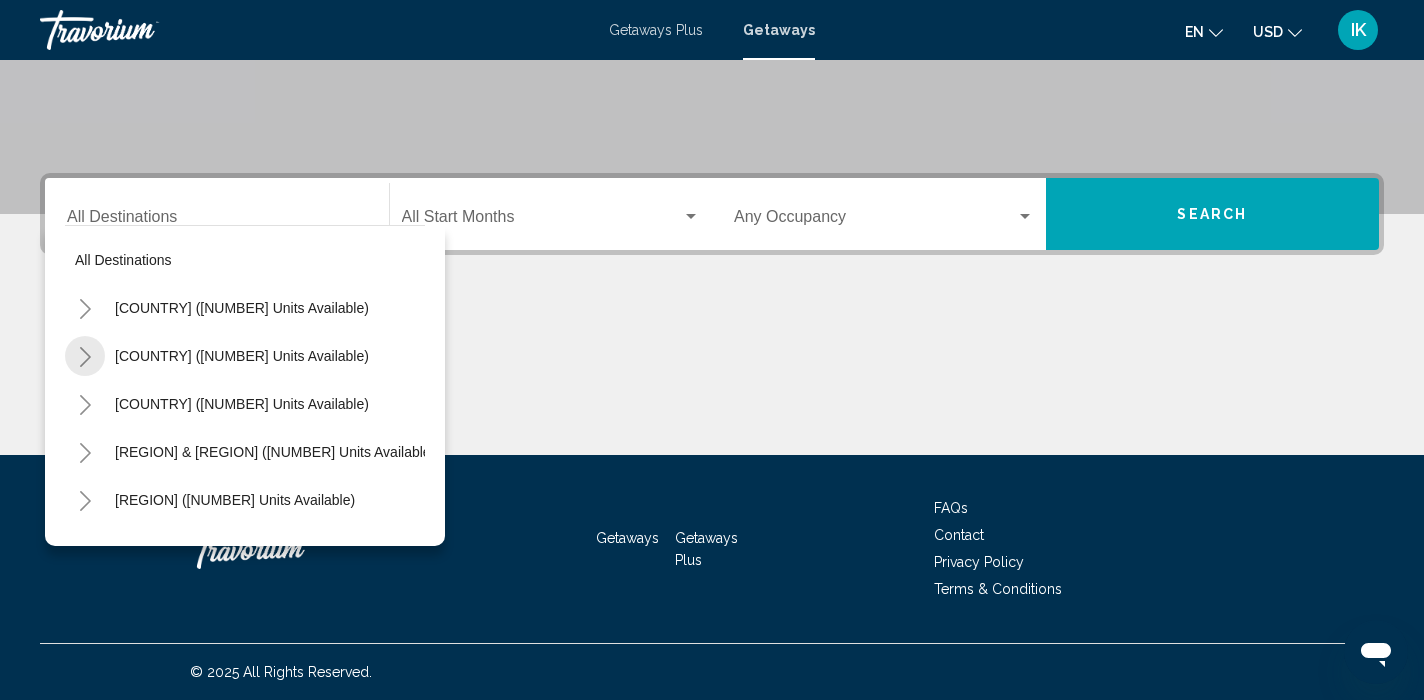 click at bounding box center [85, 357] 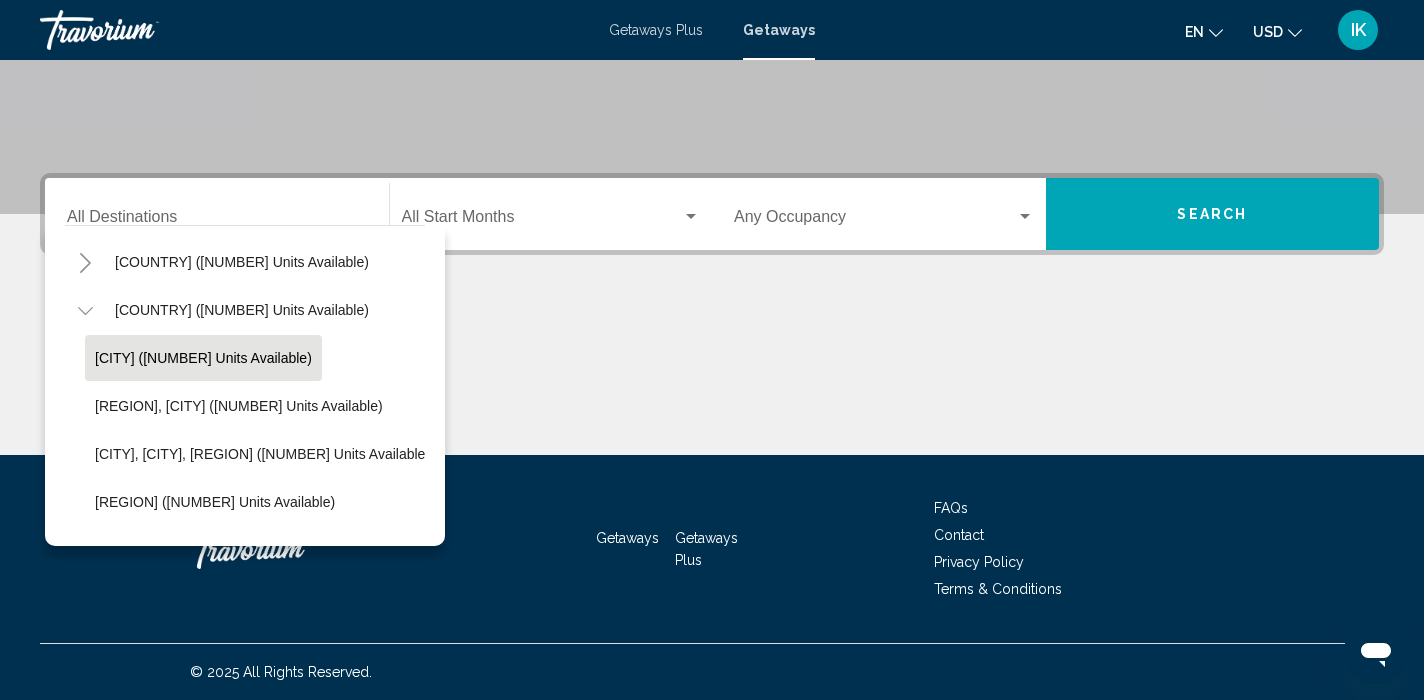 scroll, scrollTop: 47, scrollLeft: 0, axis: vertical 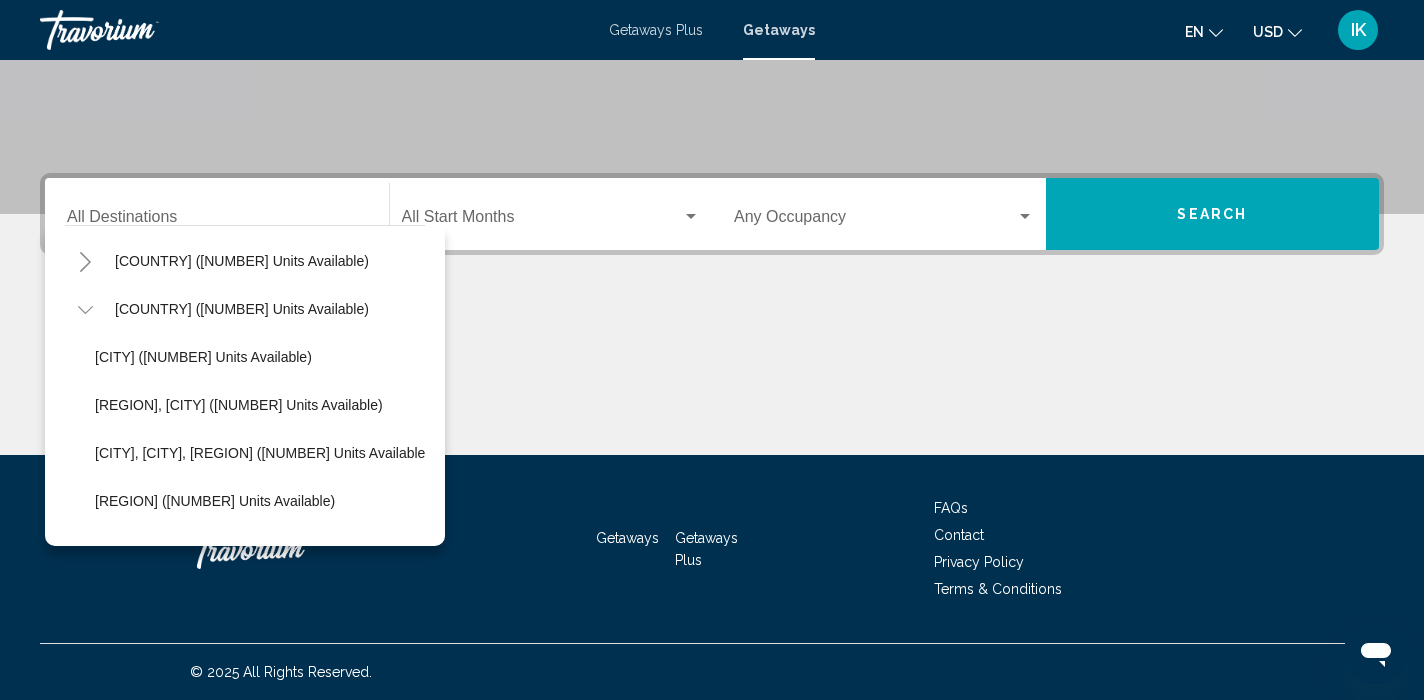 click on "GetawaysPlus" at bounding box center (656, 30) 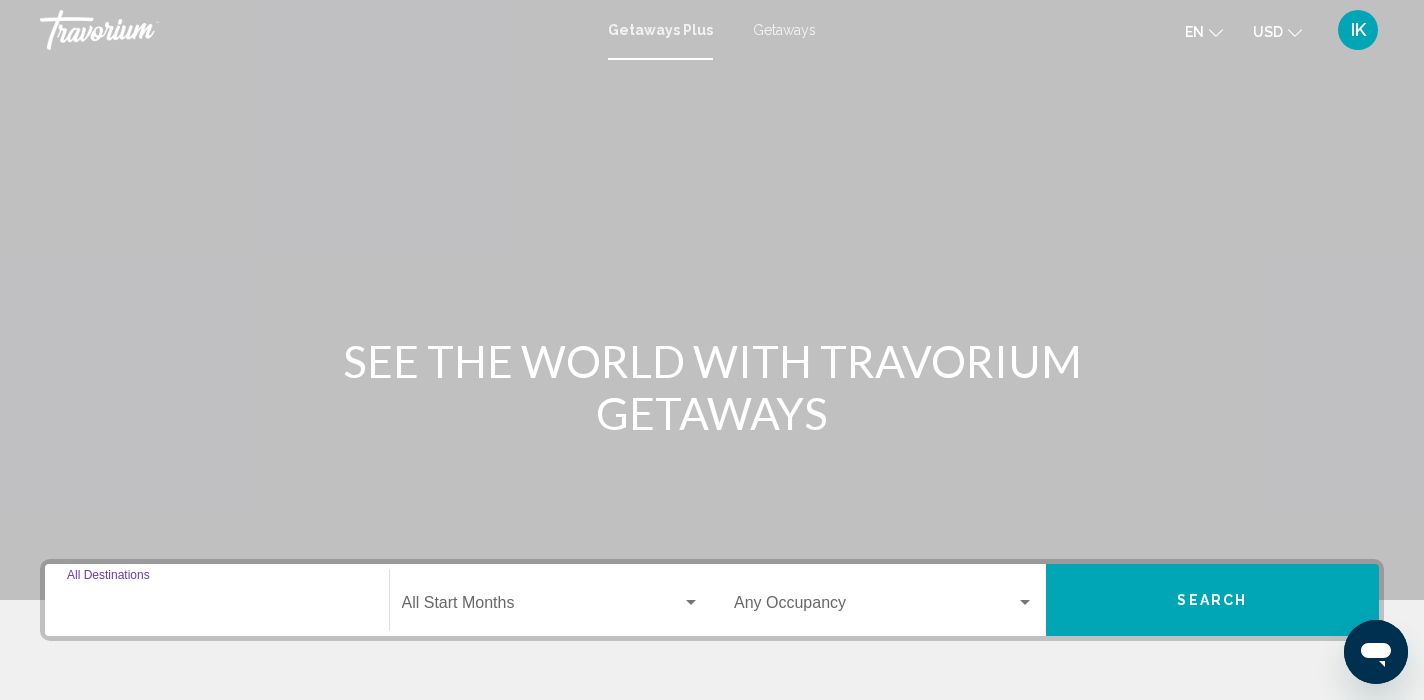 click on "Destination All Destinations" at bounding box center [217, 607] 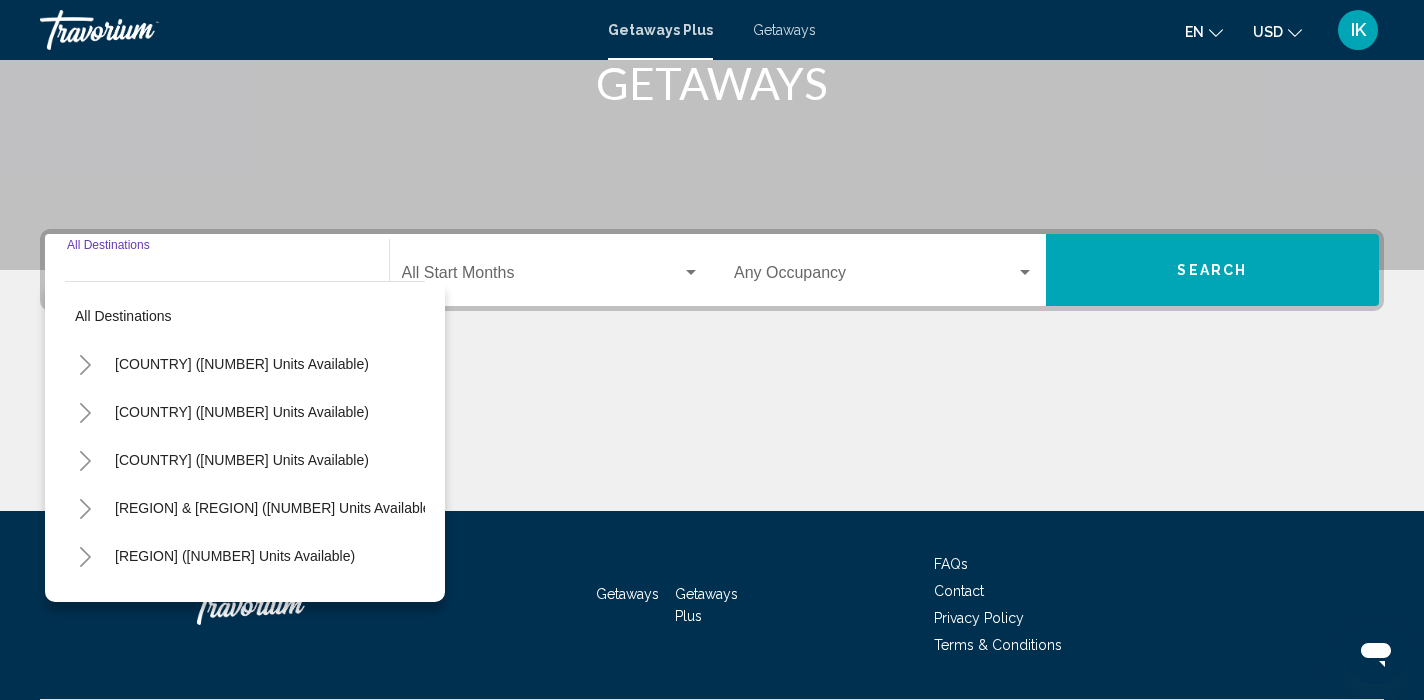 scroll, scrollTop: 386, scrollLeft: 0, axis: vertical 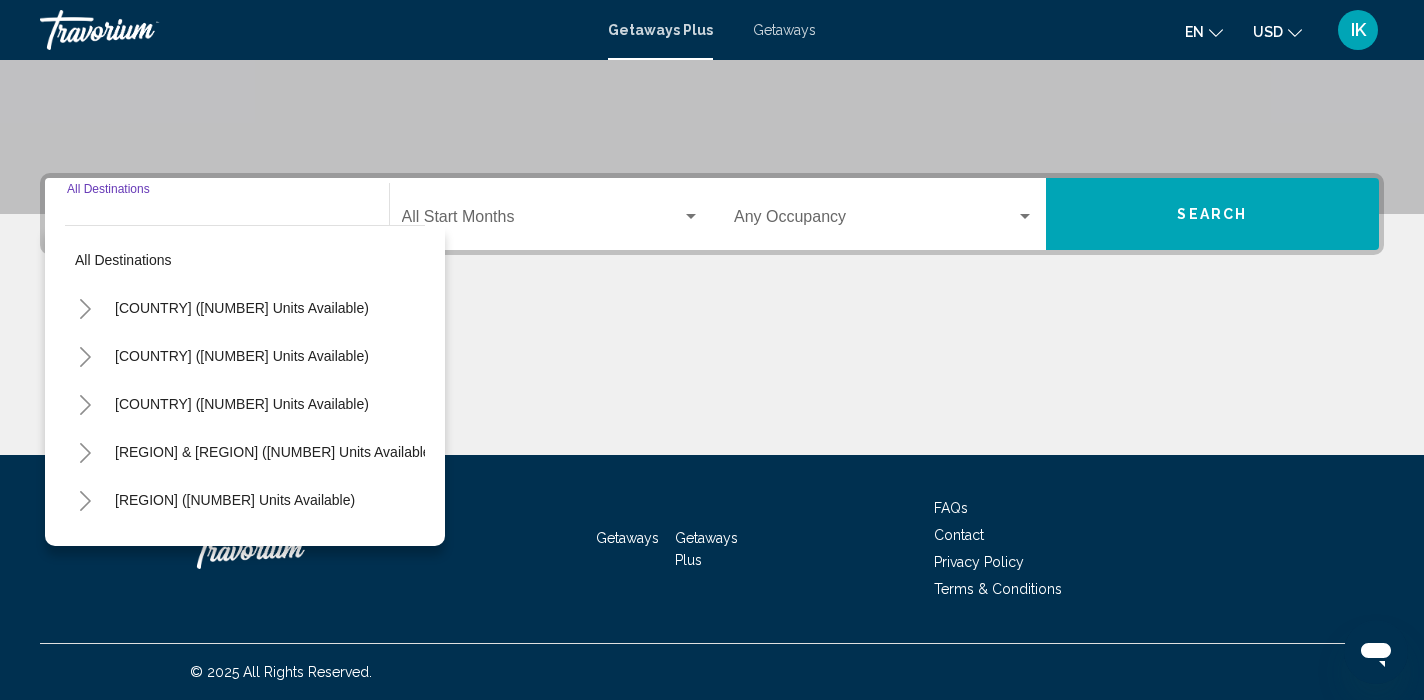 click at bounding box center [85, 357] 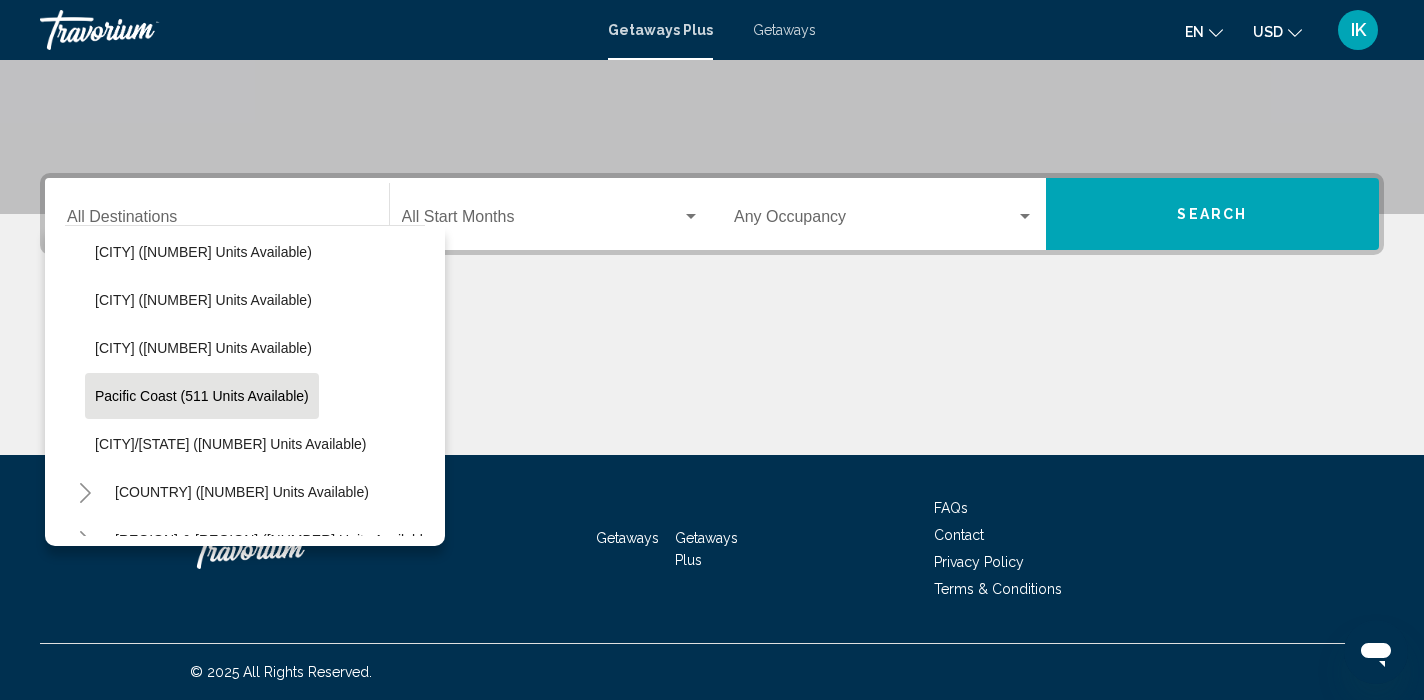 scroll, scrollTop: 393, scrollLeft: 0, axis: vertical 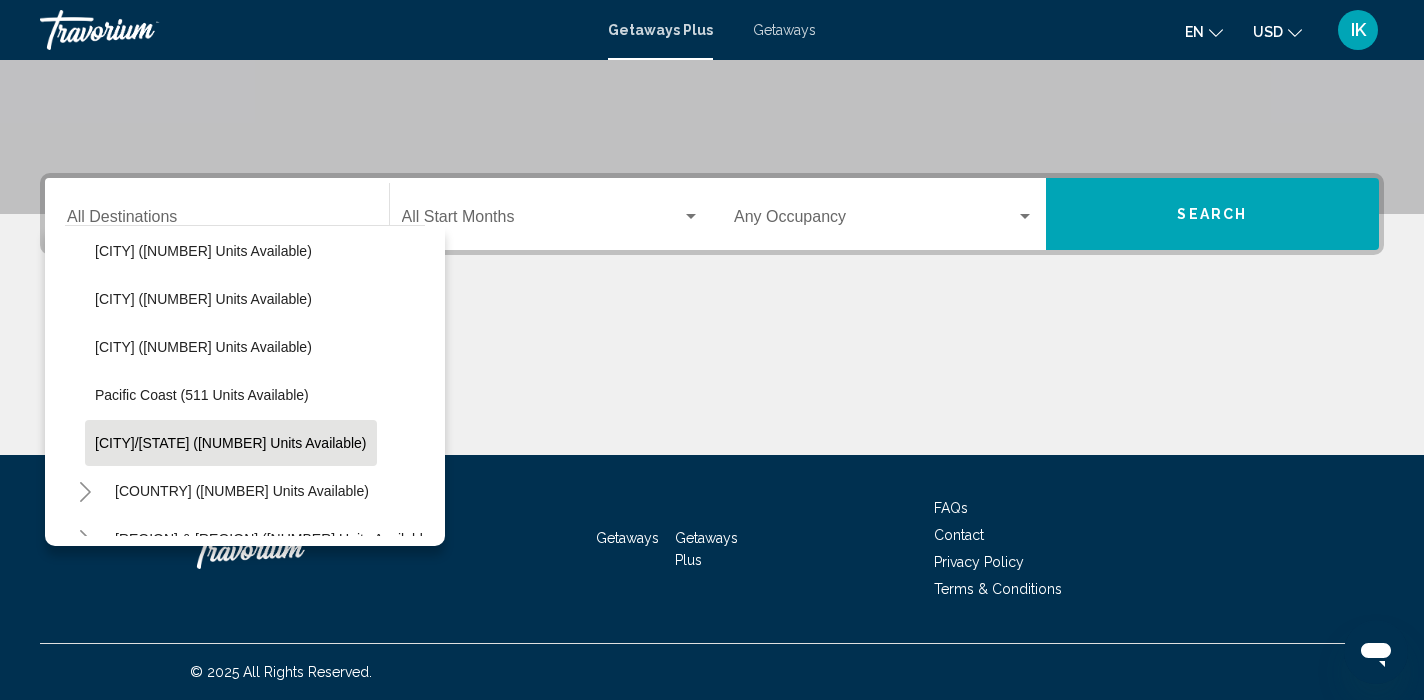click on "Puerto Vallarta/Jalisco ([NUMBER] units available)" at bounding box center [203, 11] 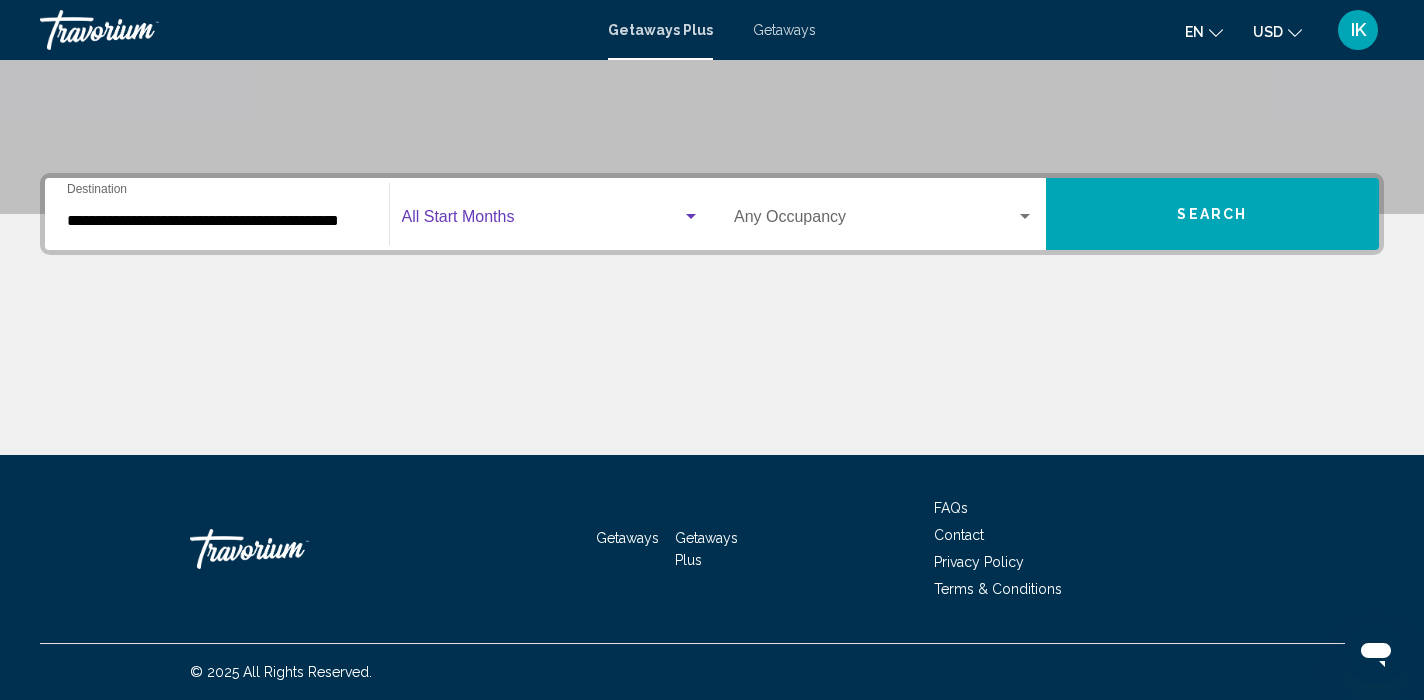 click at bounding box center [691, 216] 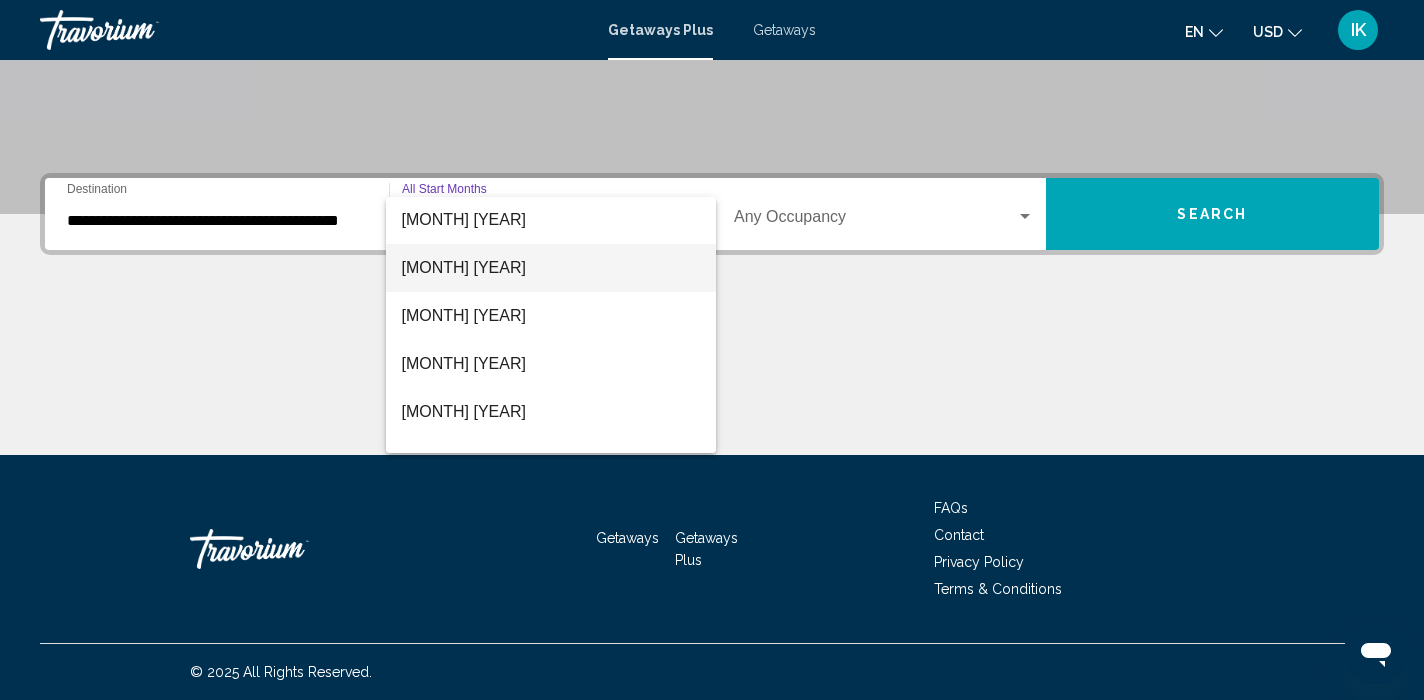 scroll, scrollTop: 106, scrollLeft: 0, axis: vertical 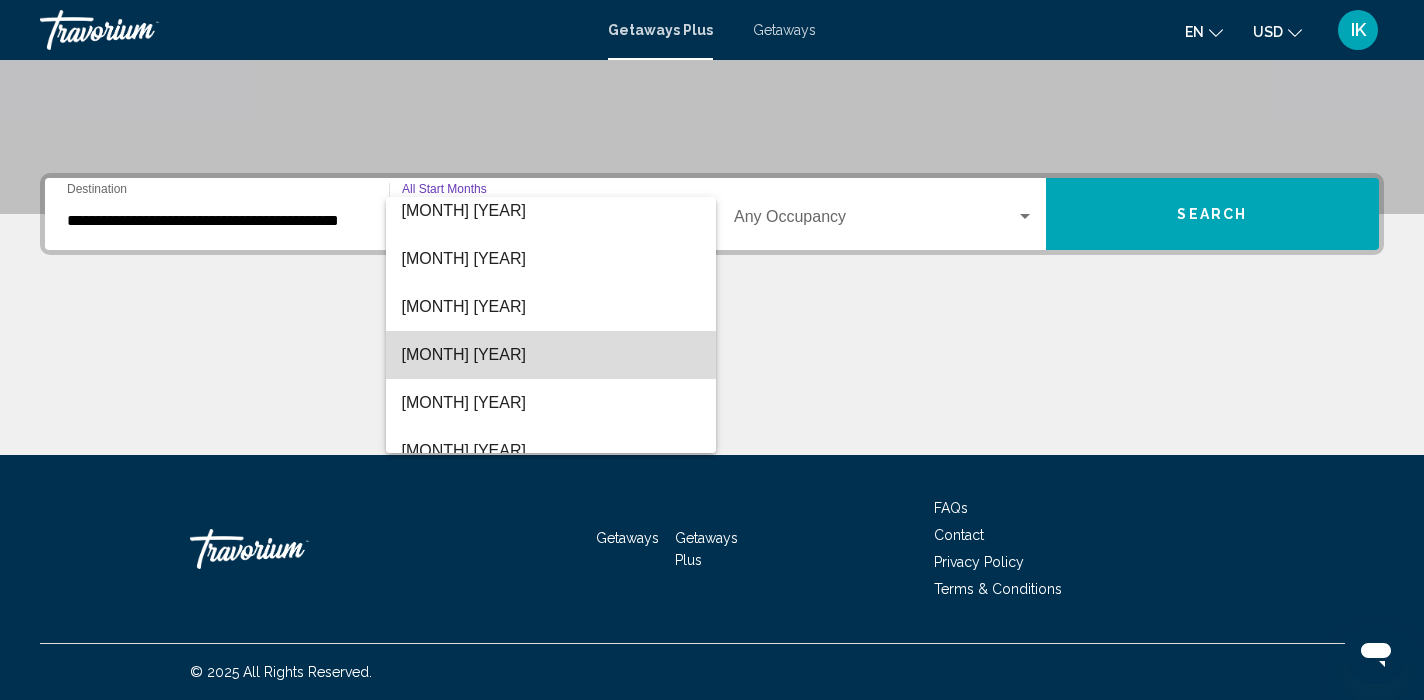 click on "November [YEAR]" at bounding box center (551, 355) 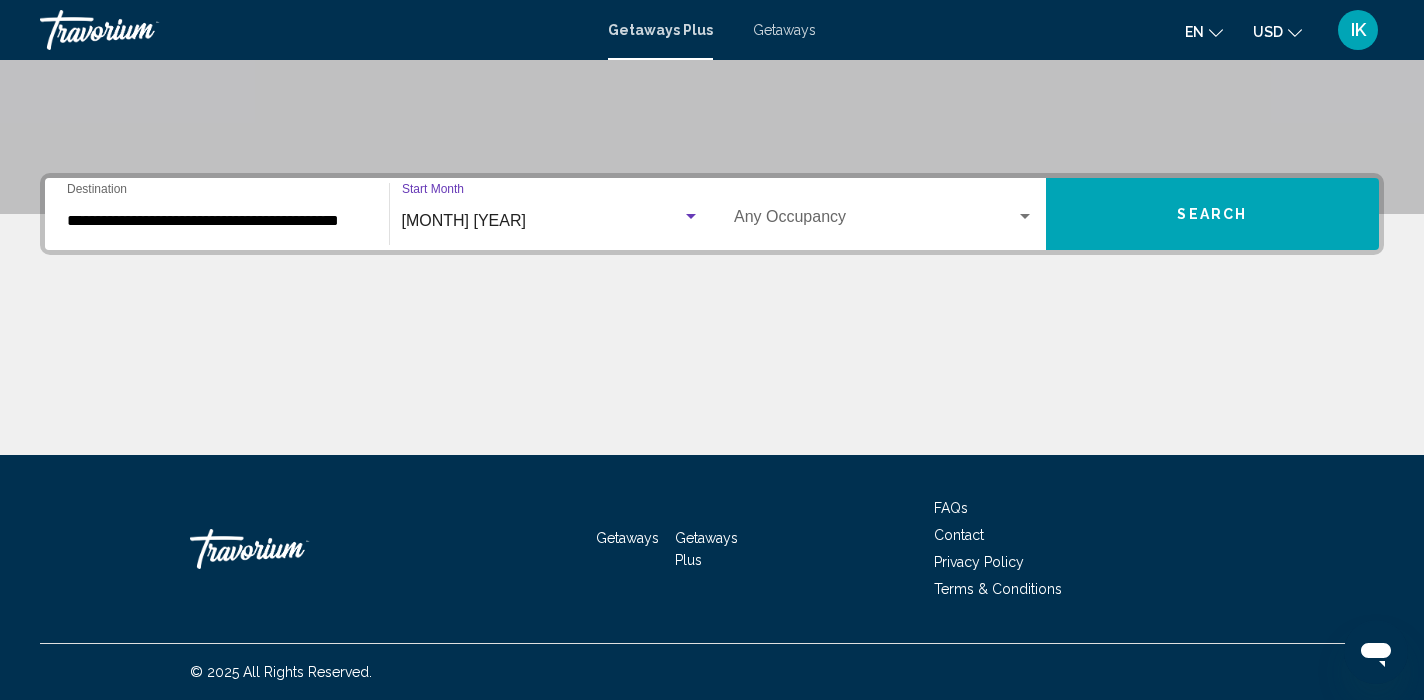 click at bounding box center [1025, 216] 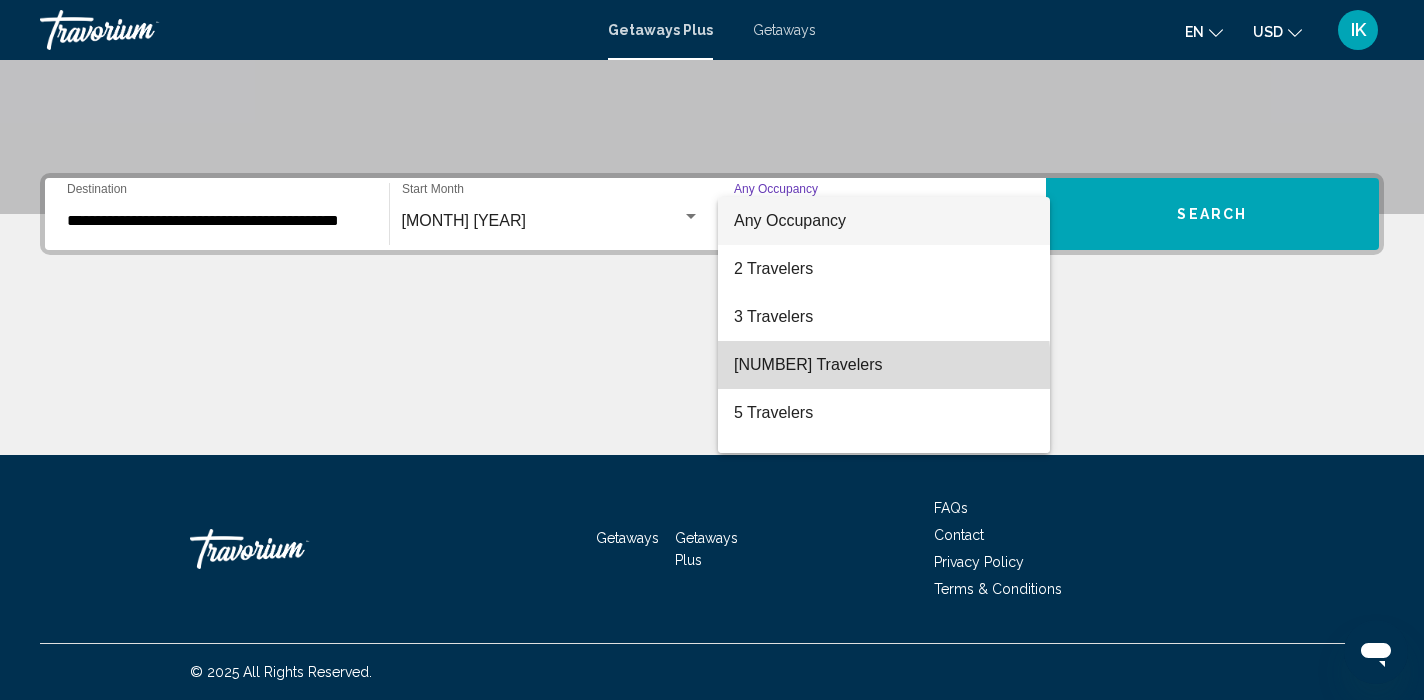 click on "4 Travelers" at bounding box center [884, 365] 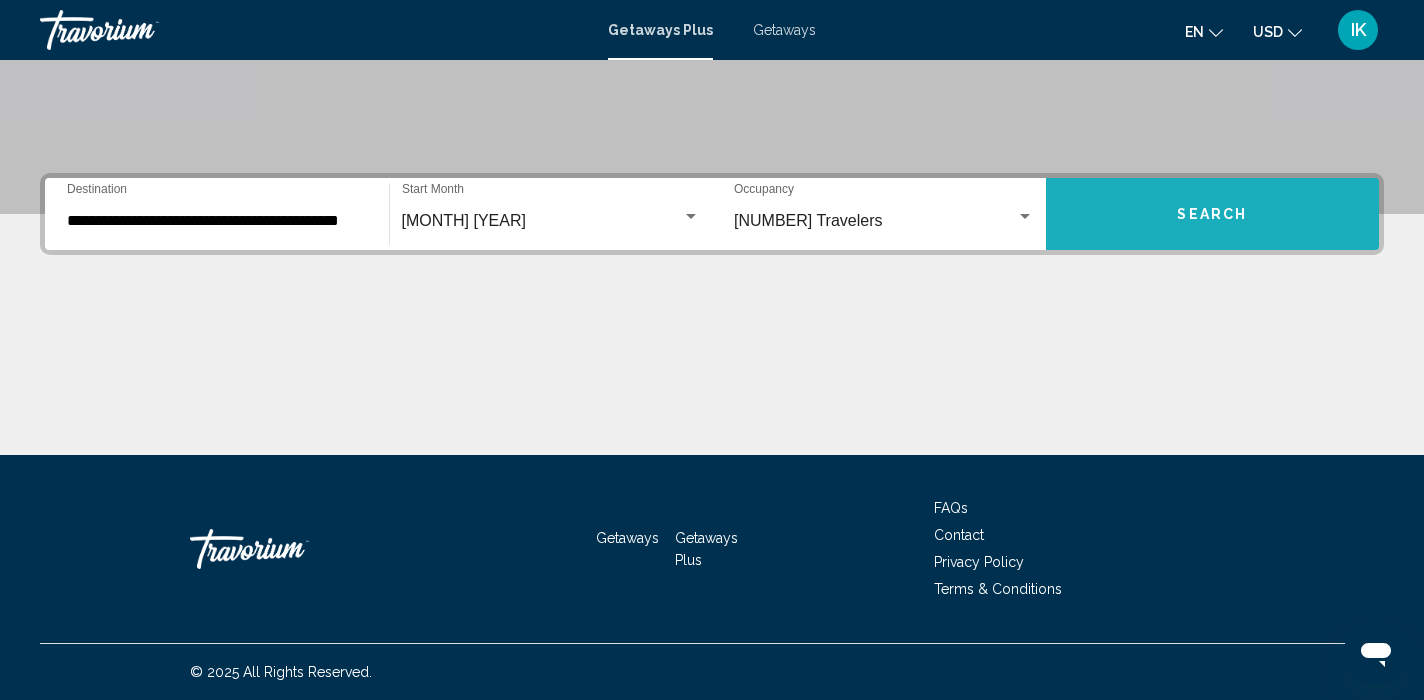 click on "Search" at bounding box center [1212, 215] 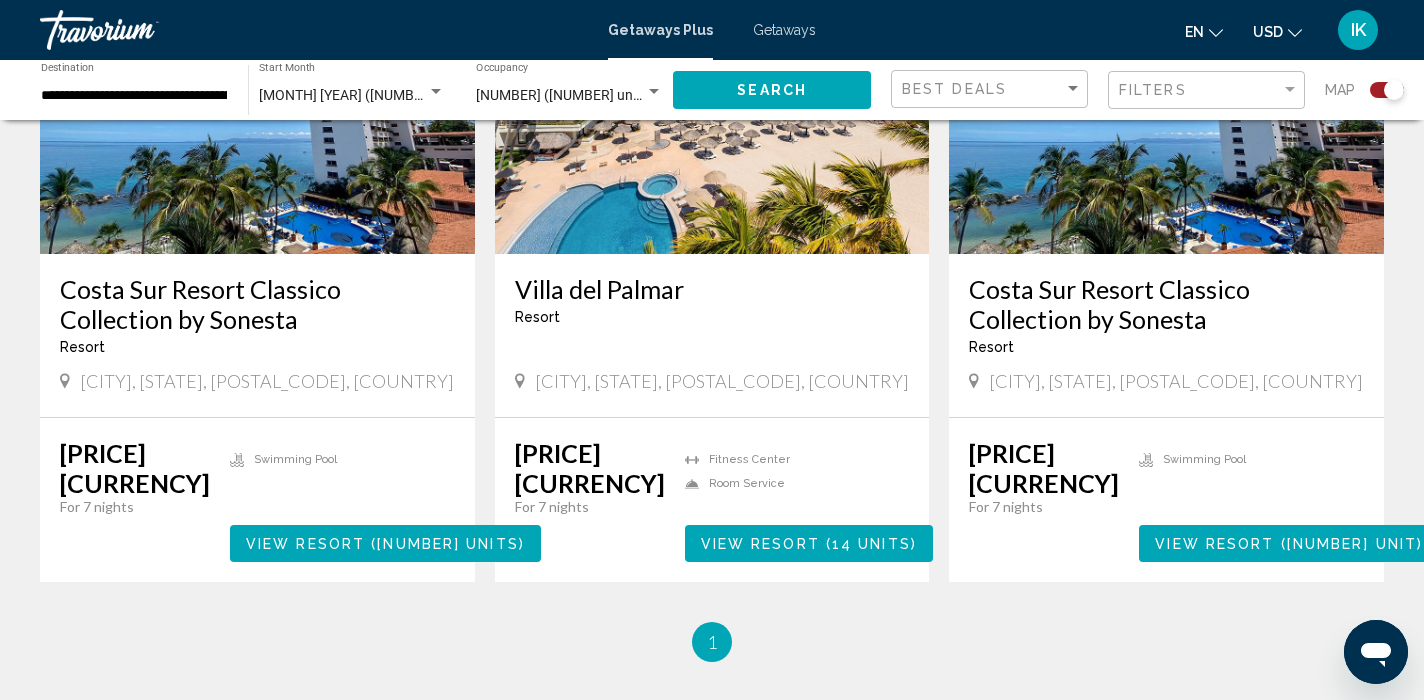 scroll, scrollTop: 899, scrollLeft: 0, axis: vertical 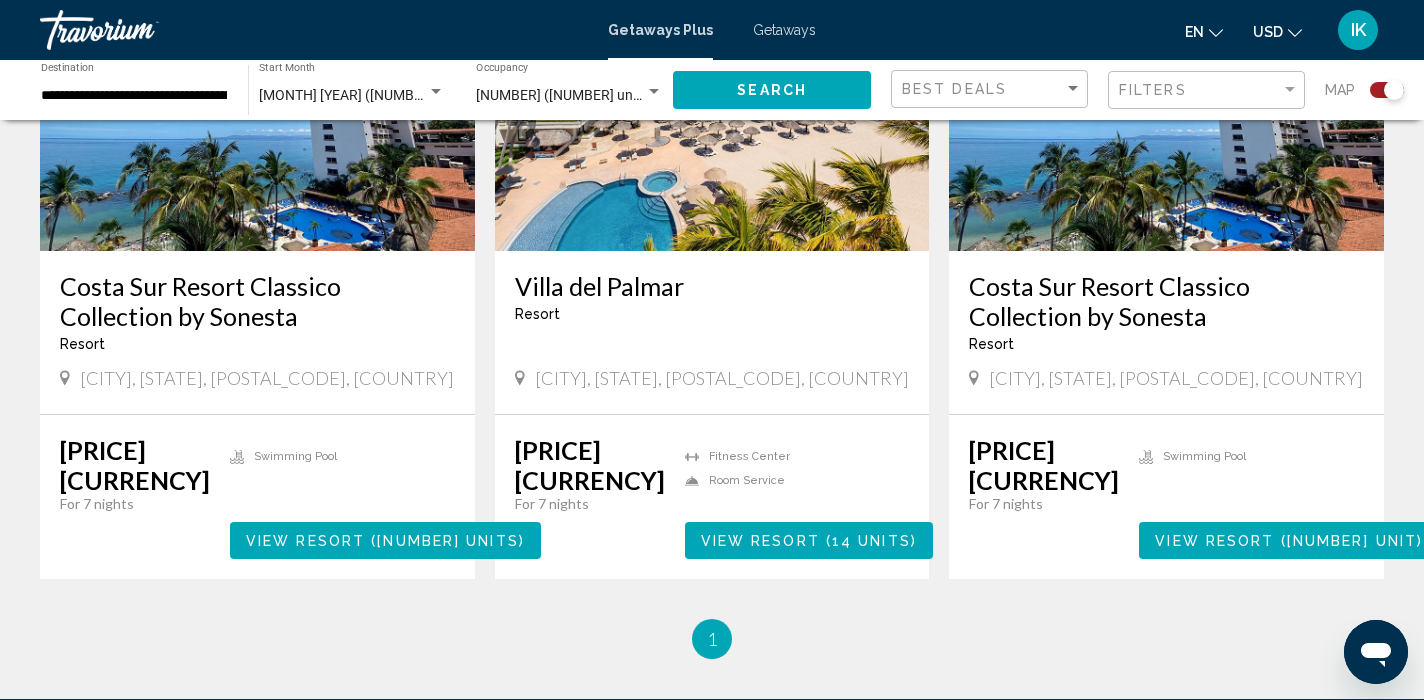 click on "View Resort" at bounding box center (305, 541) 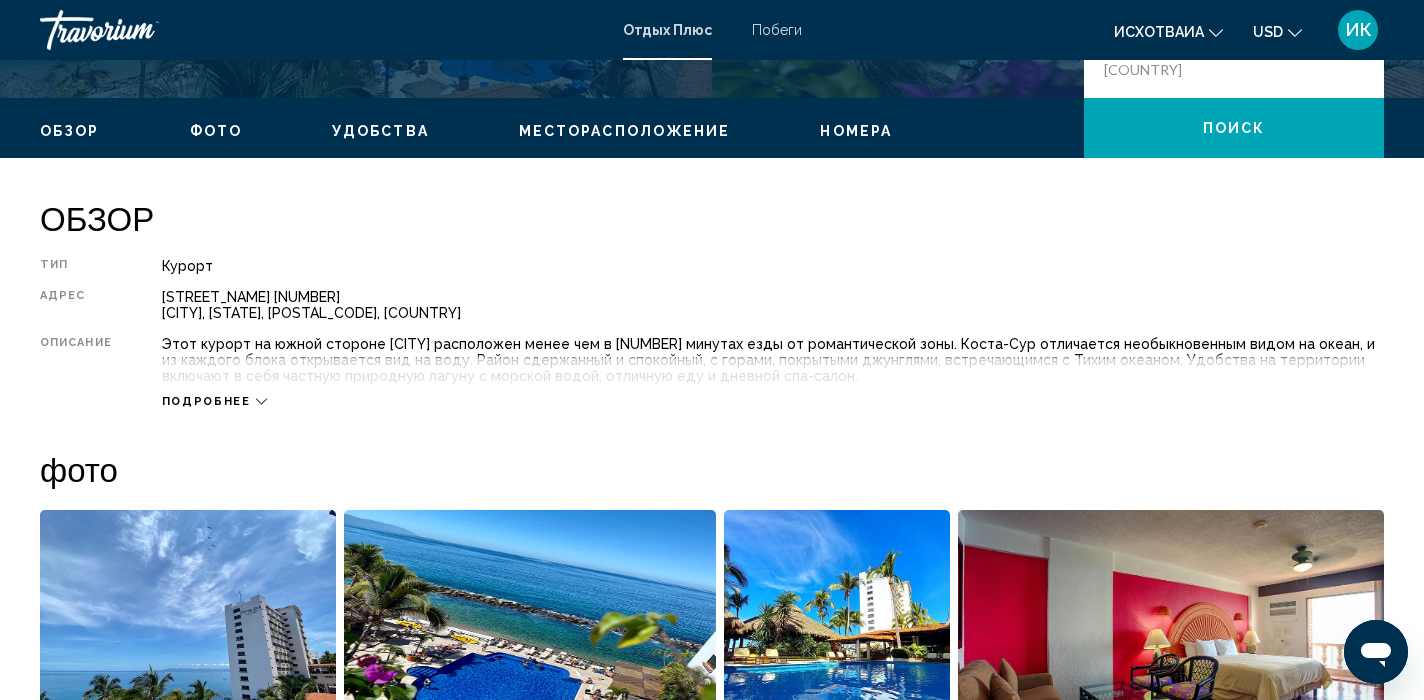 scroll, scrollTop: 563, scrollLeft: 0, axis: vertical 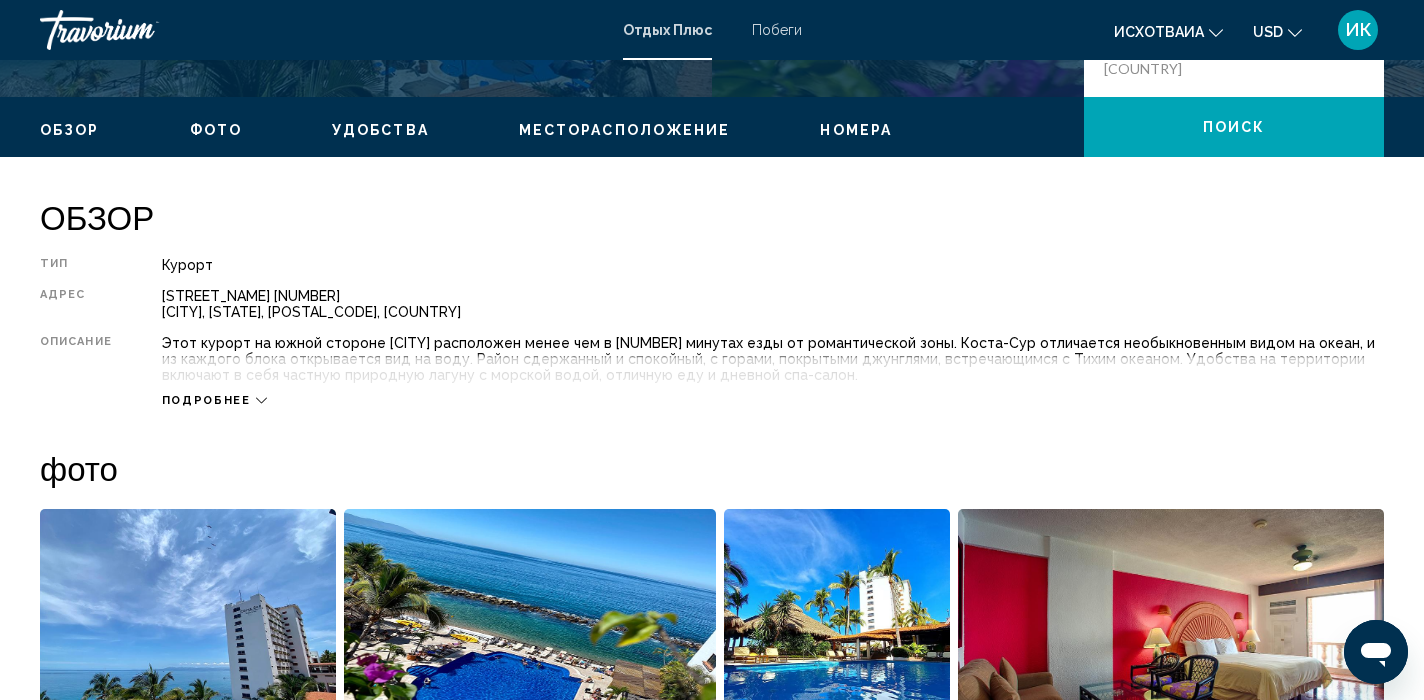 click on "подробнее" at bounding box center (206, 400) 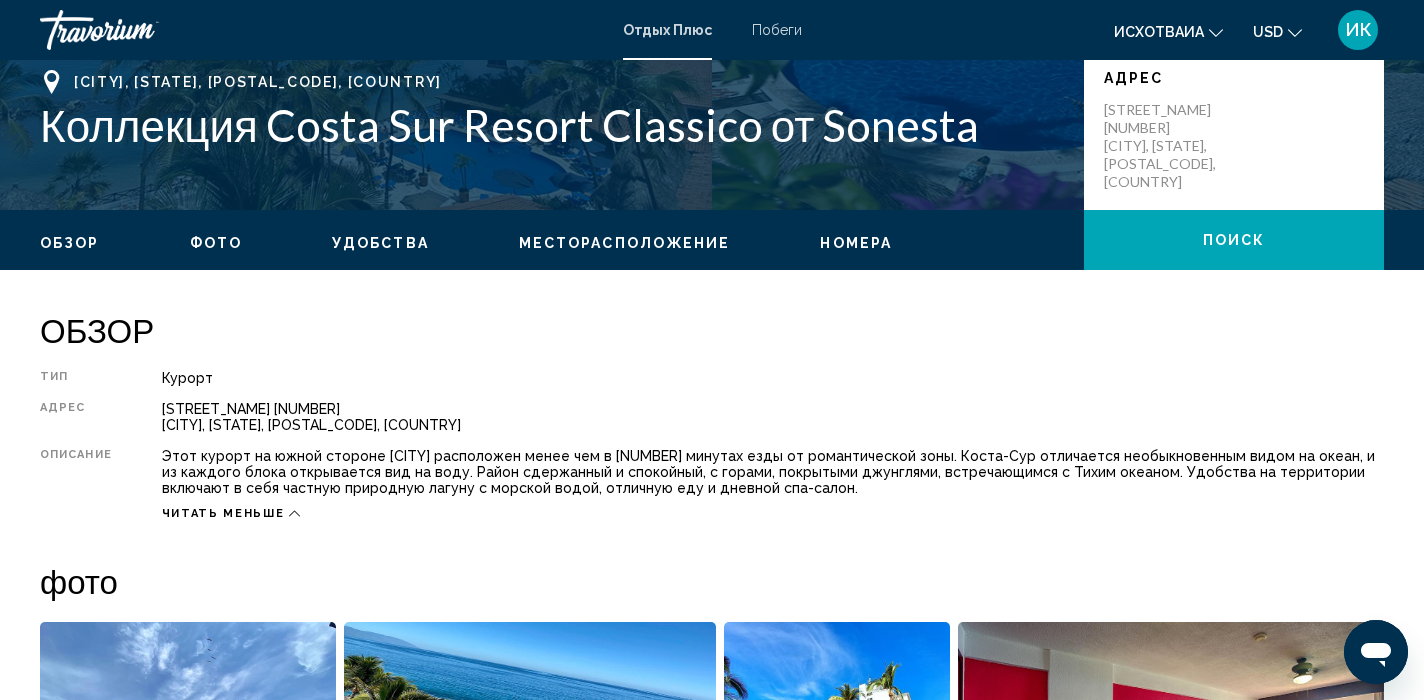 scroll, scrollTop: 448, scrollLeft: 0, axis: vertical 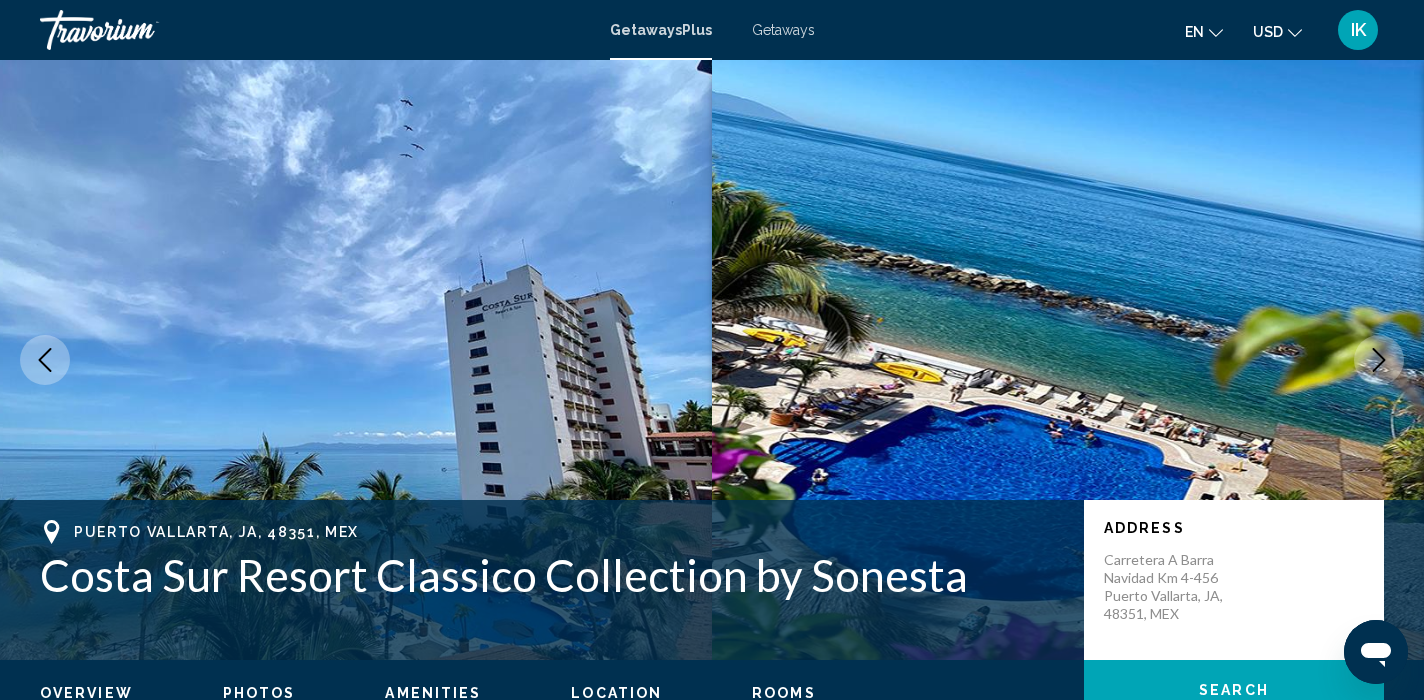 click on "GetawaysPlus" at bounding box center (661, 30) 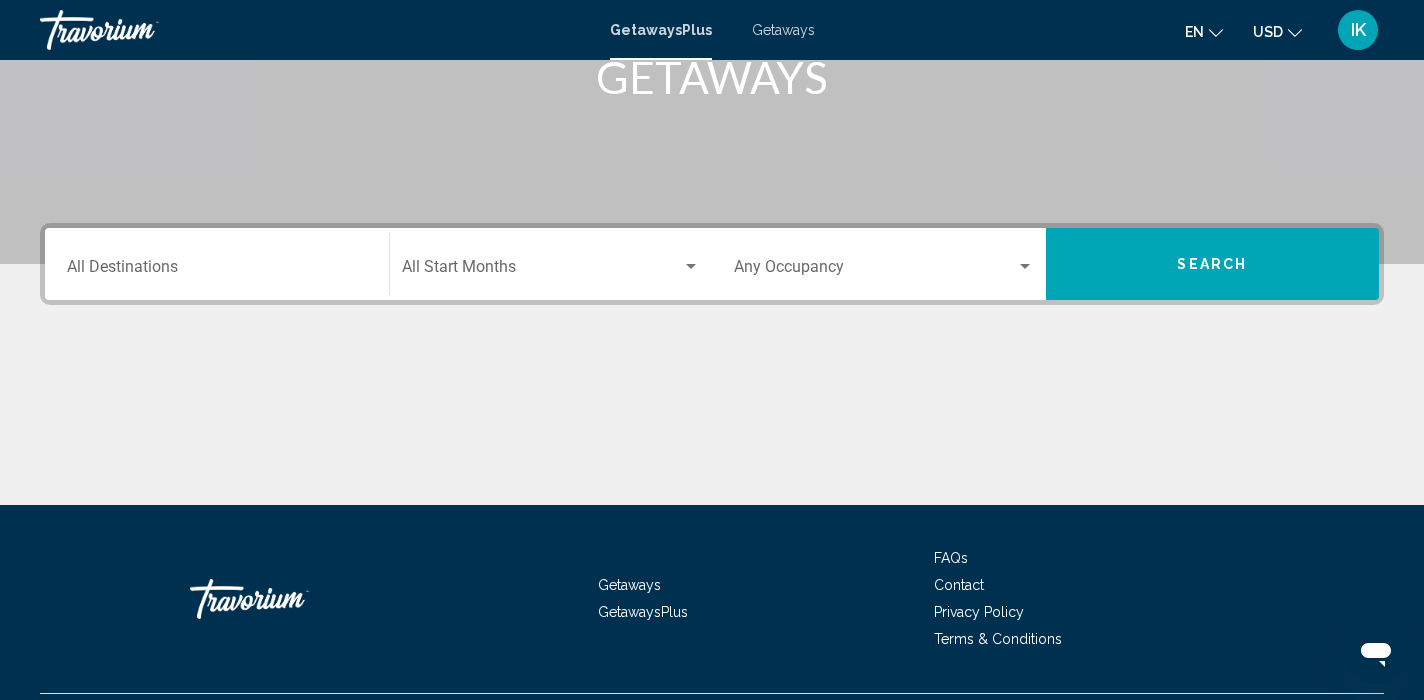 scroll, scrollTop: 339, scrollLeft: 0, axis: vertical 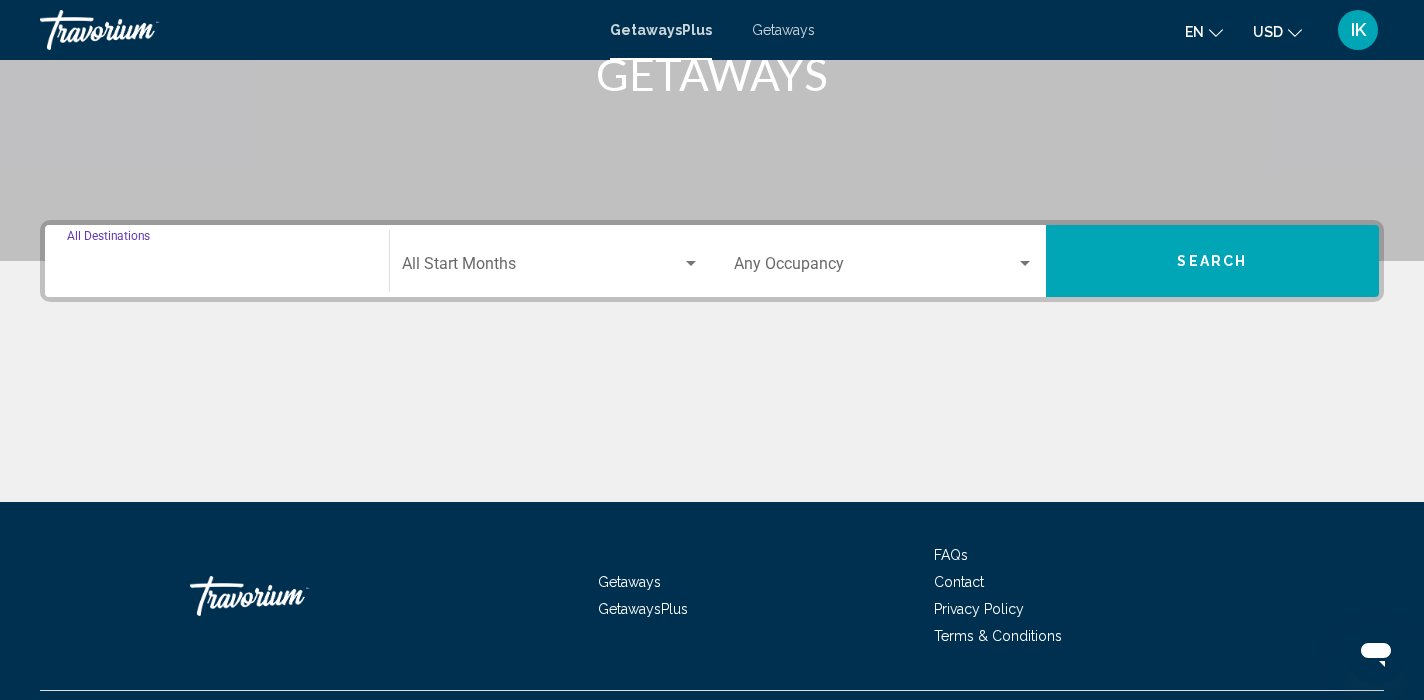 click on "Destination All Destinations" at bounding box center (217, 268) 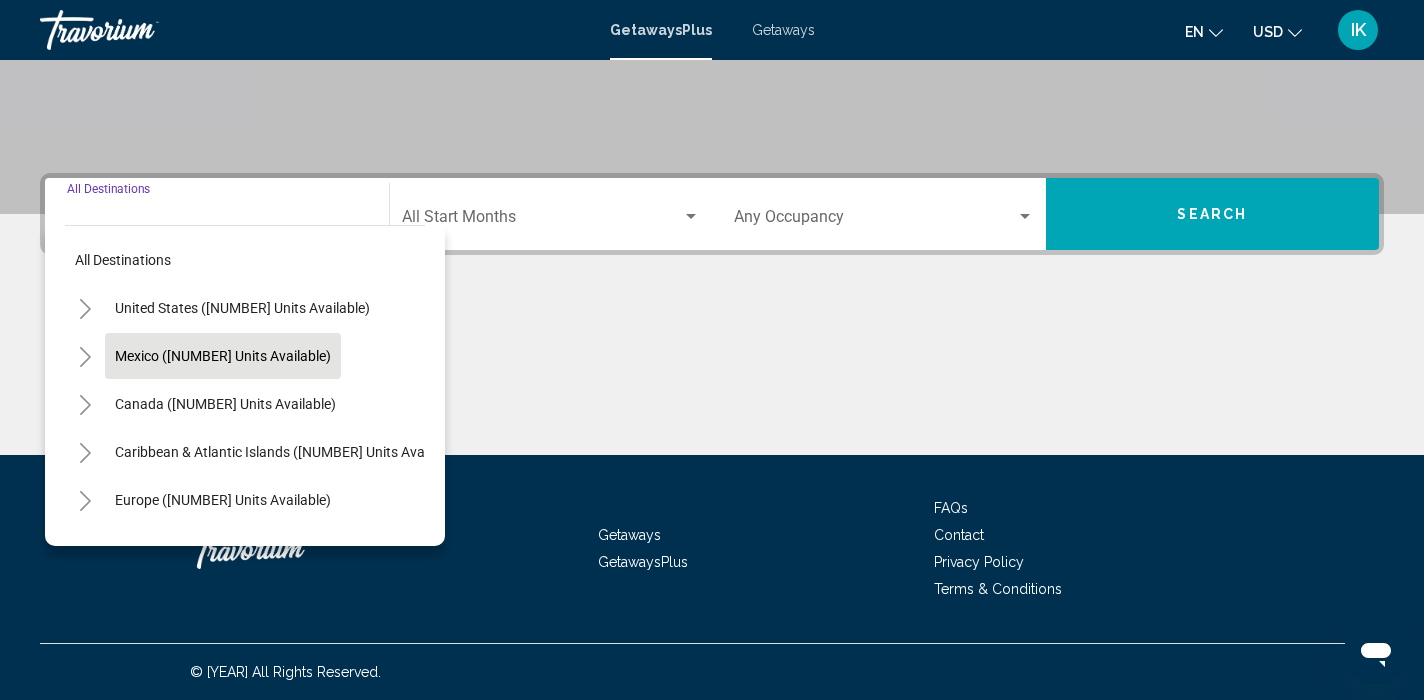 click on "Mexico ([NUMBER] units available)" at bounding box center (242, 308) 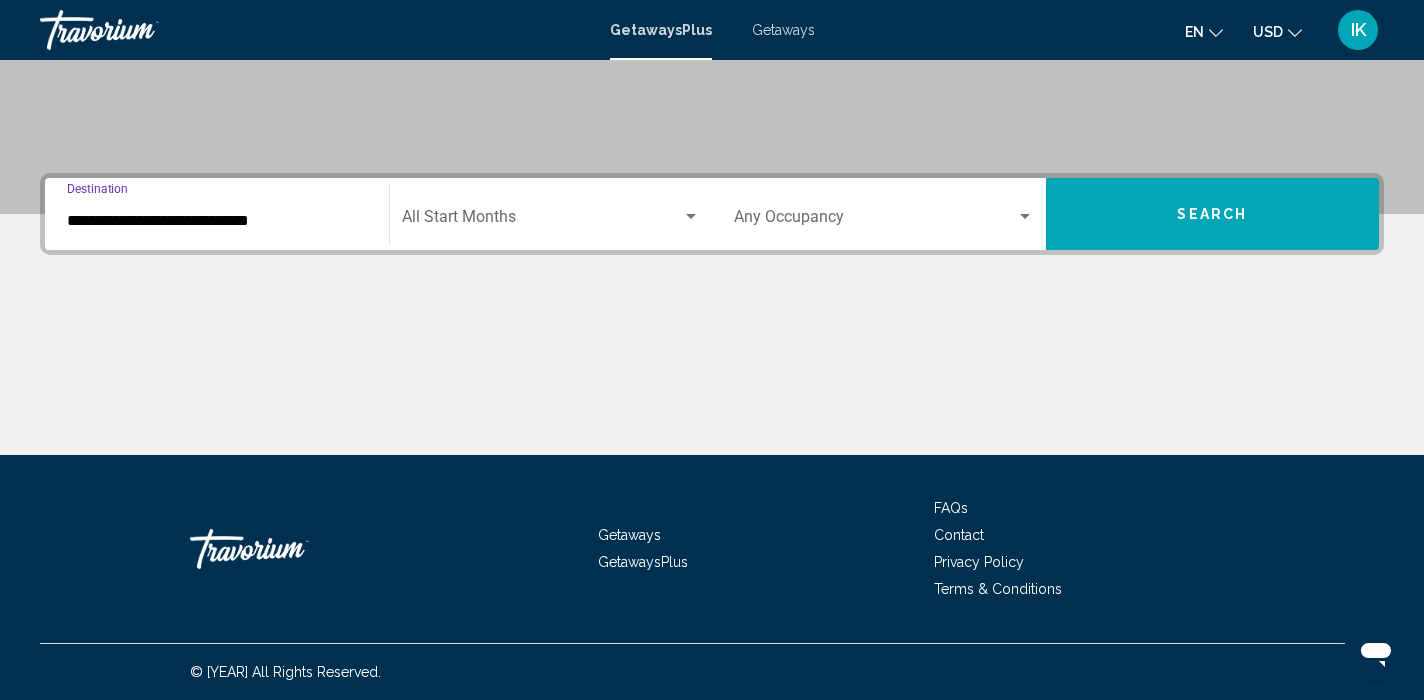 click on "**********" at bounding box center [217, 221] 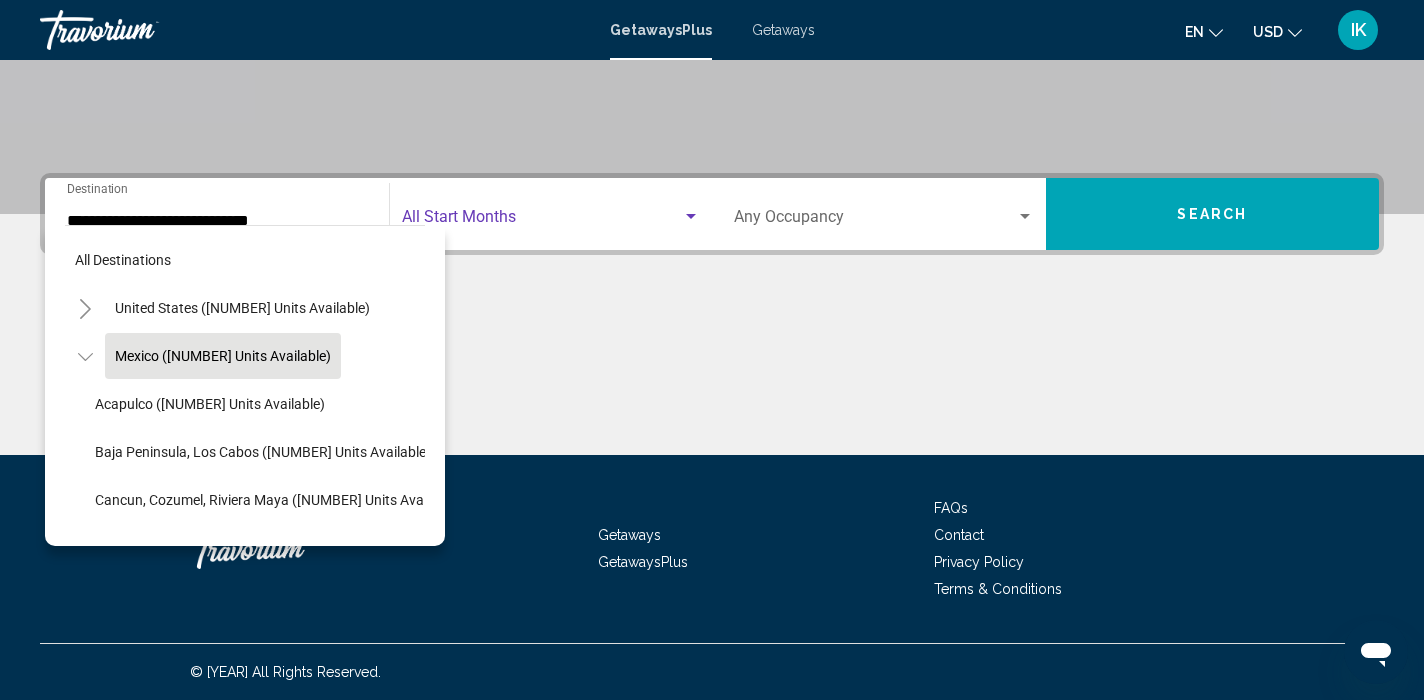 click at bounding box center [542, 221] 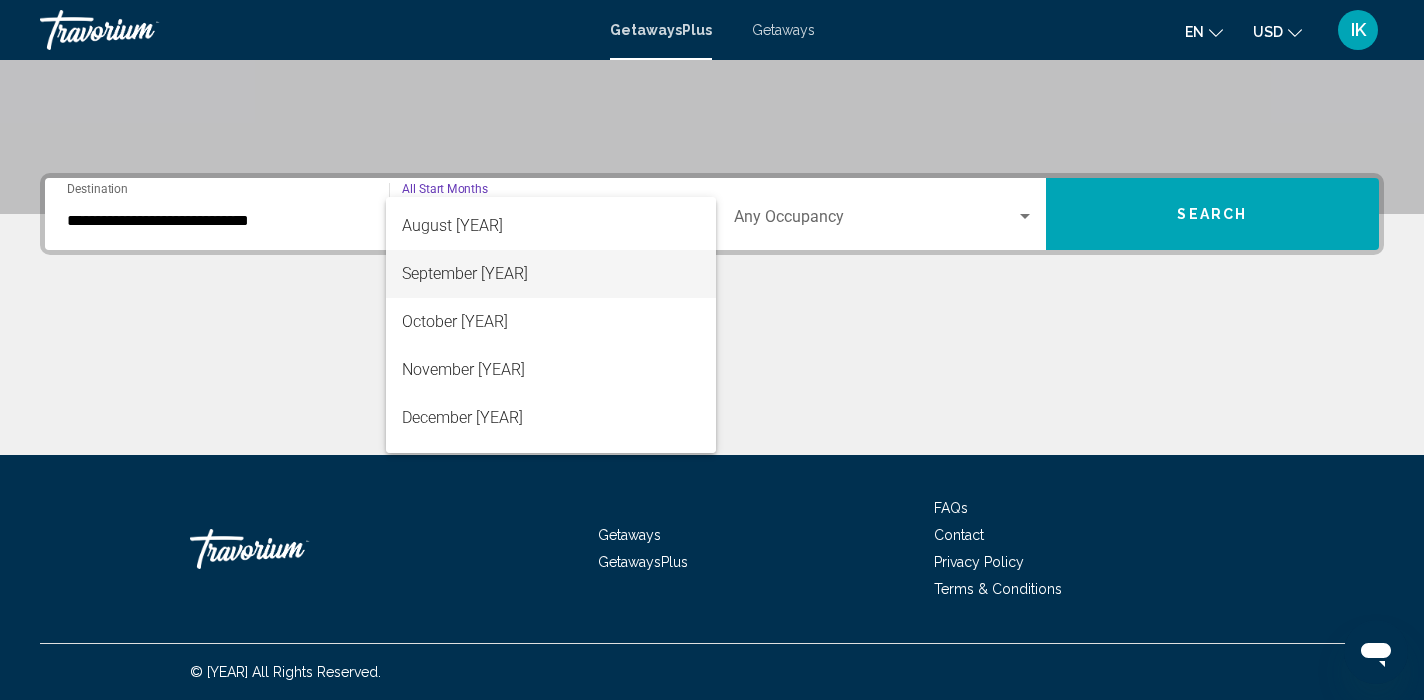 scroll, scrollTop: 94, scrollLeft: 0, axis: vertical 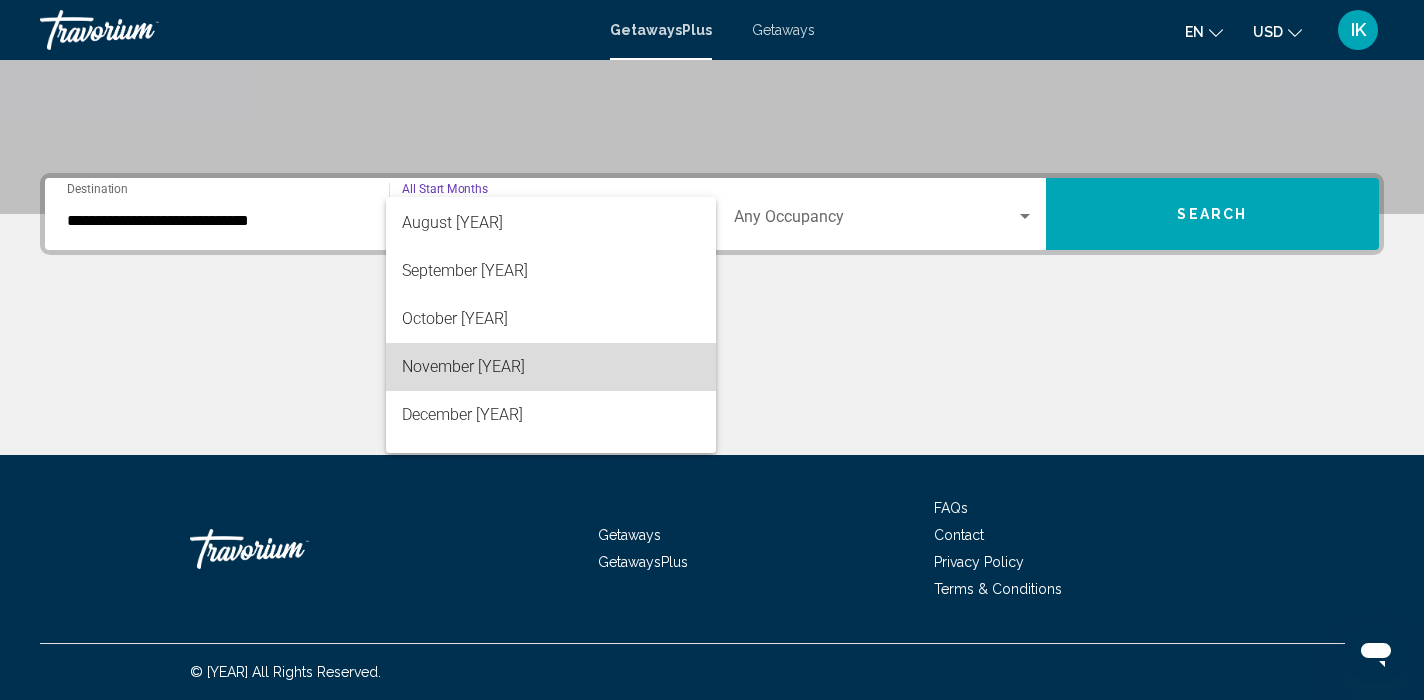 click on "November [YEAR]" at bounding box center (551, 367) 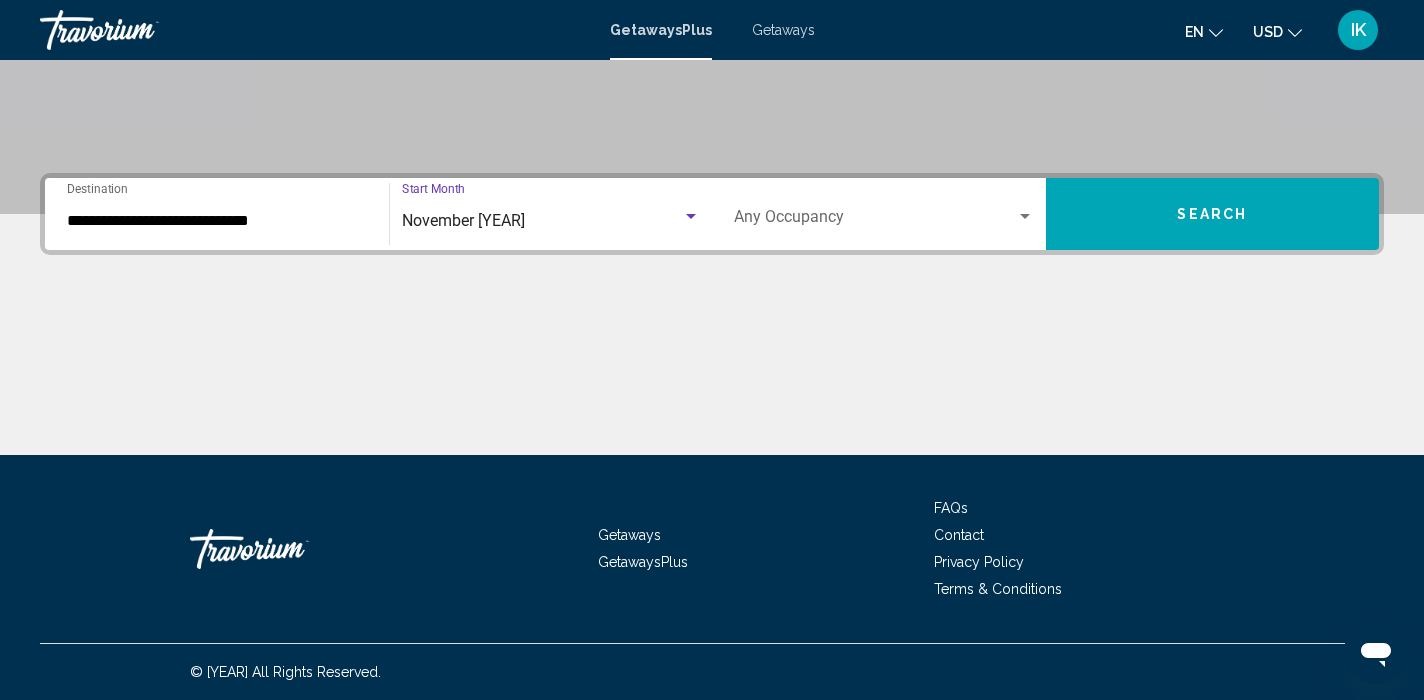 click at bounding box center (1025, 217) 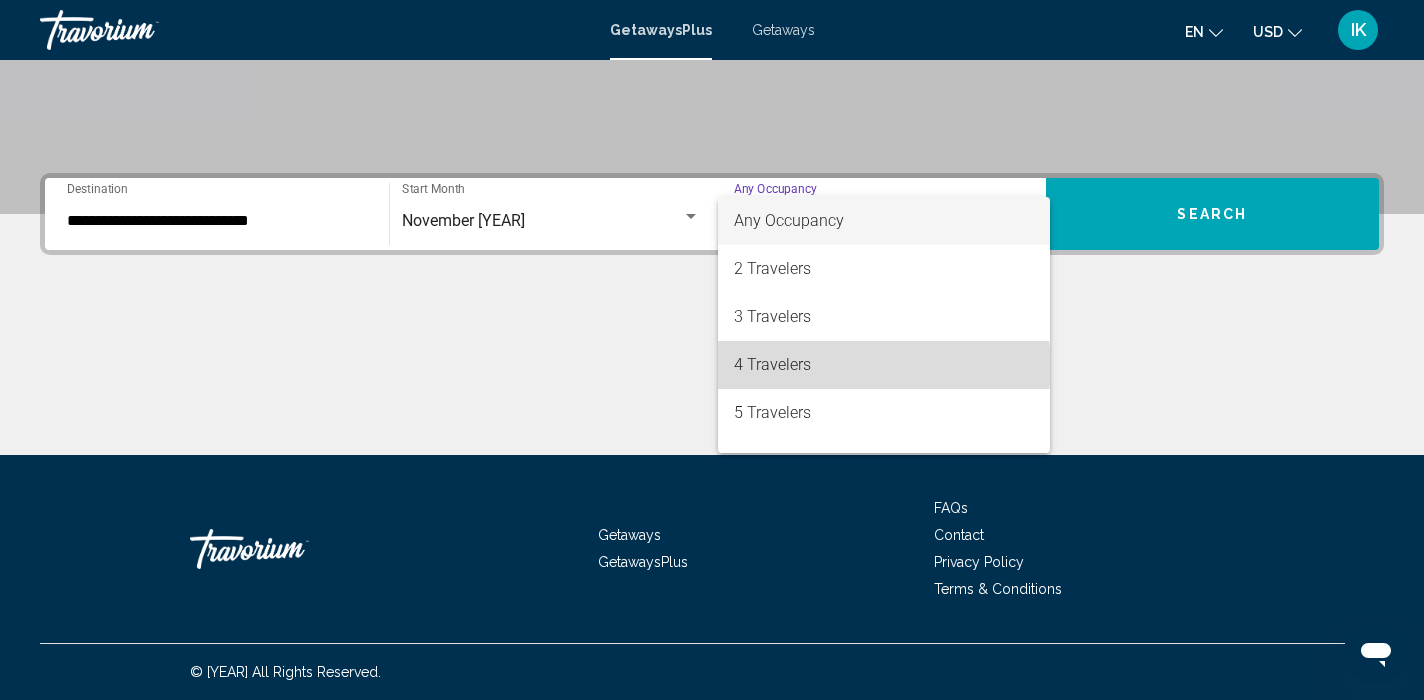 click on "4 Travelers" at bounding box center (884, 365) 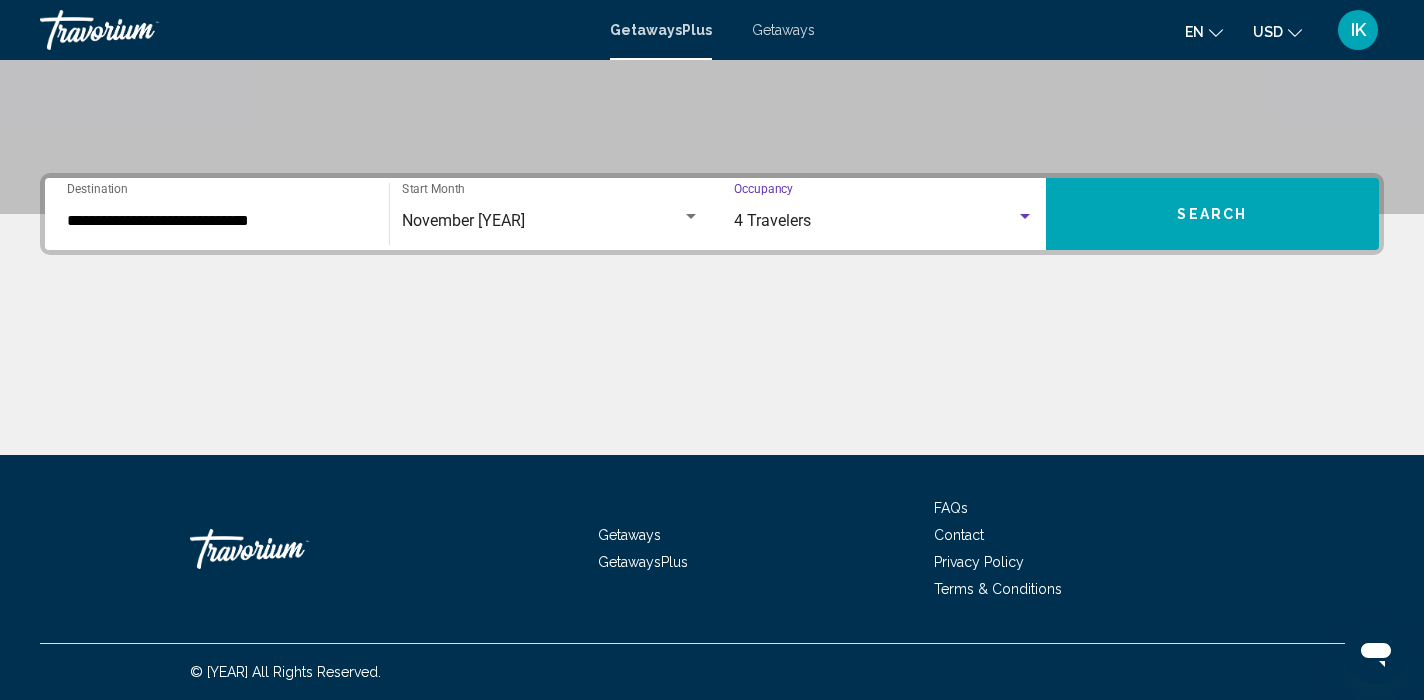 click on "Search" at bounding box center (1212, 215) 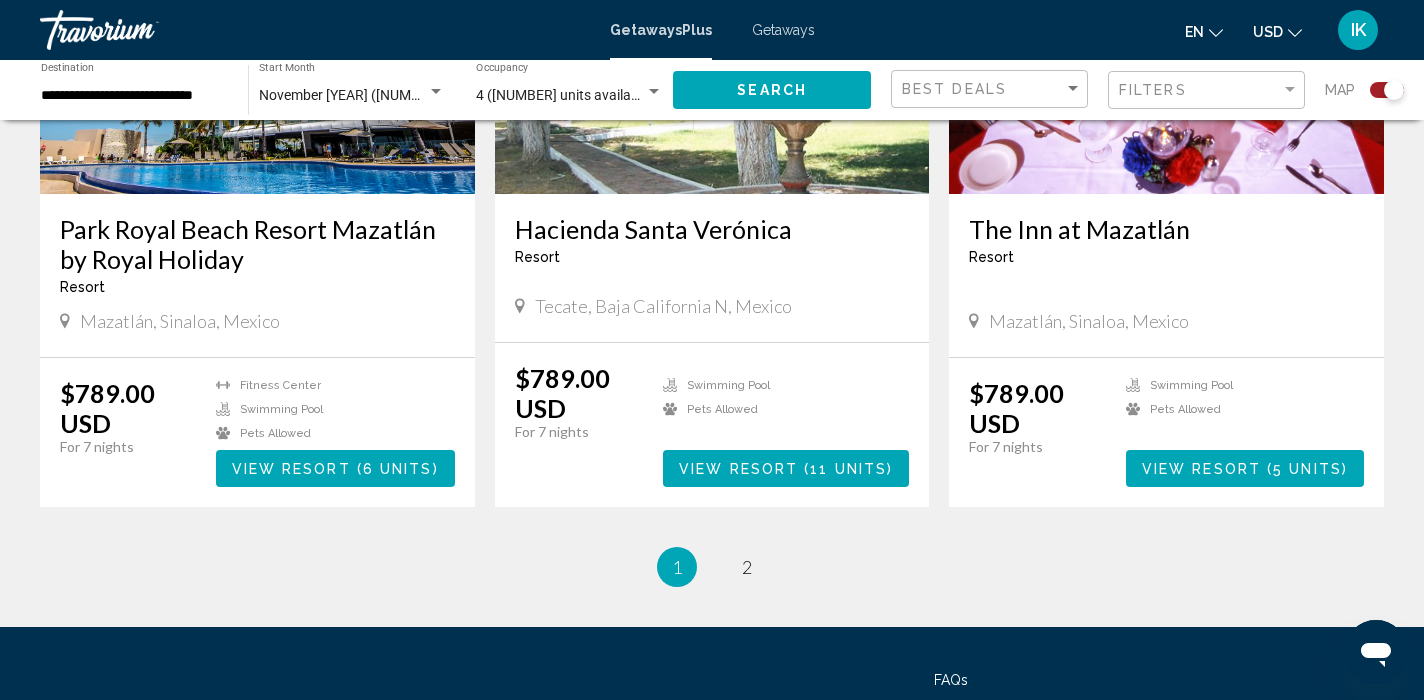 scroll, scrollTop: 2980, scrollLeft: 0, axis: vertical 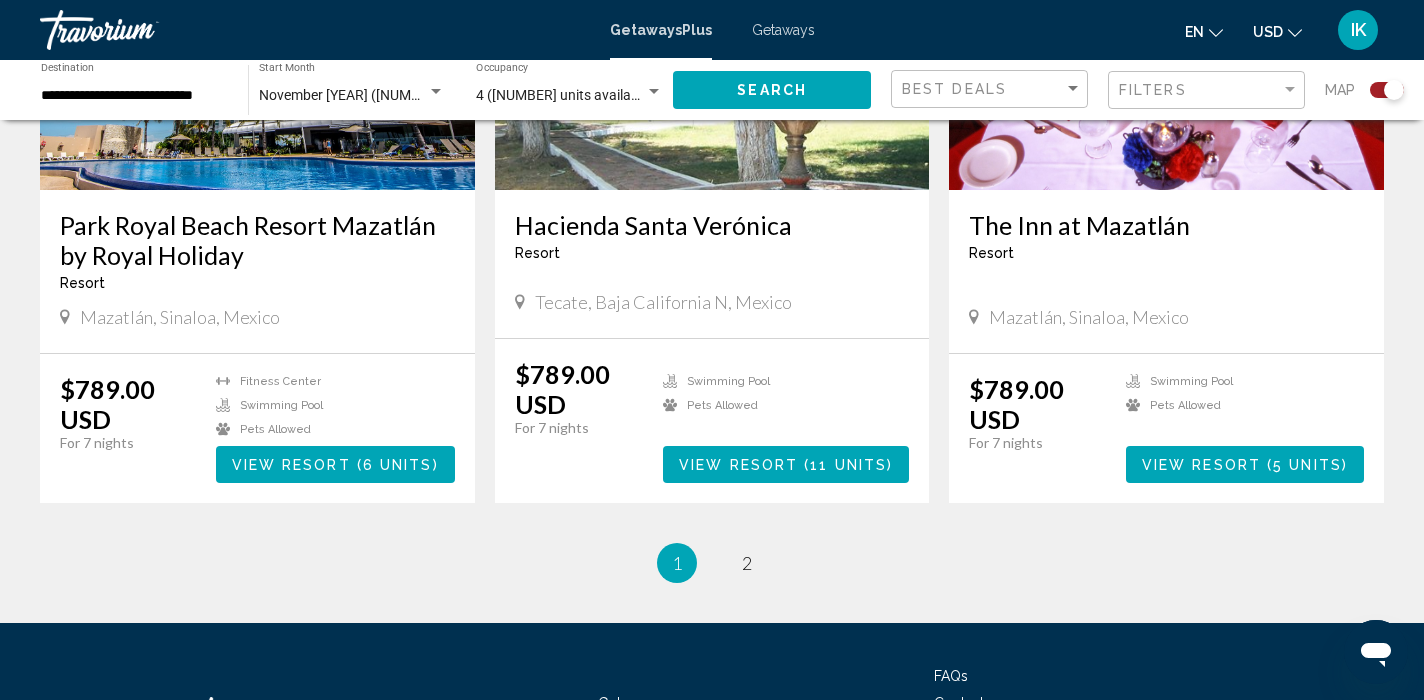 click on "View Resort" at bounding box center (738, 465) 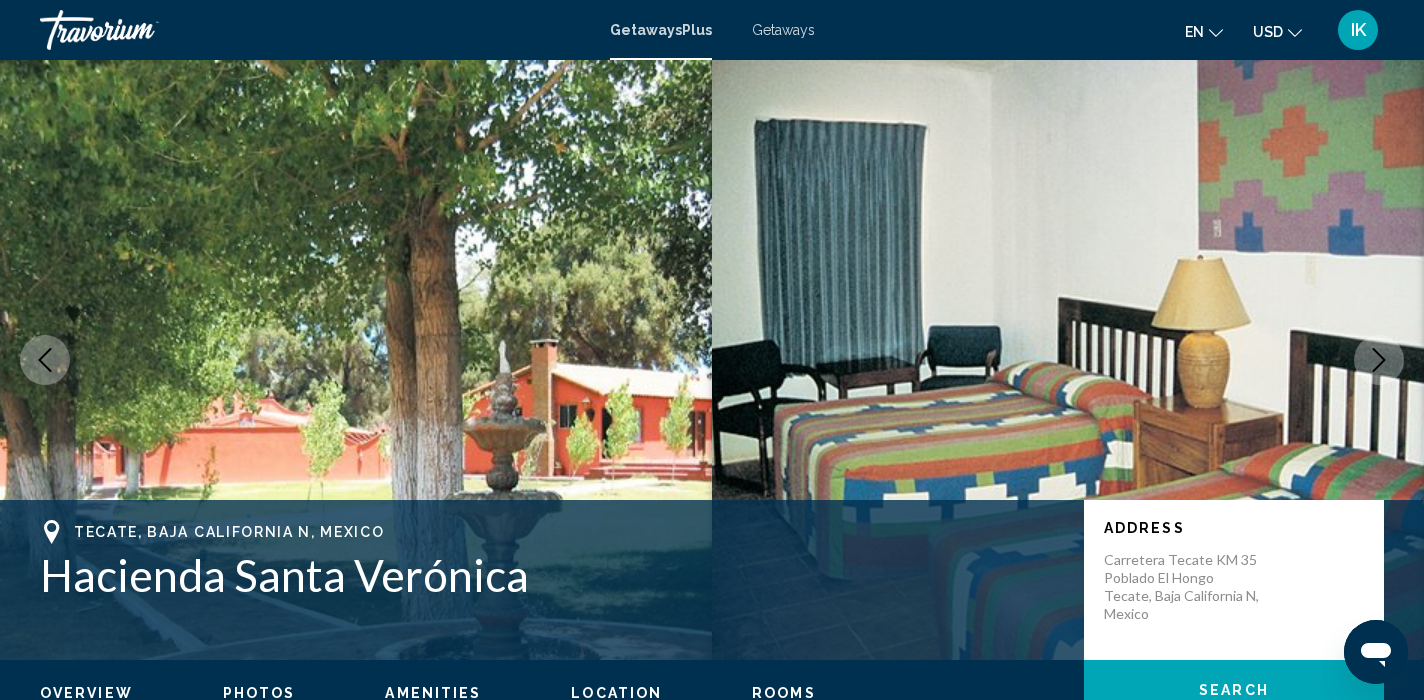 scroll, scrollTop: 0, scrollLeft: 0, axis: both 